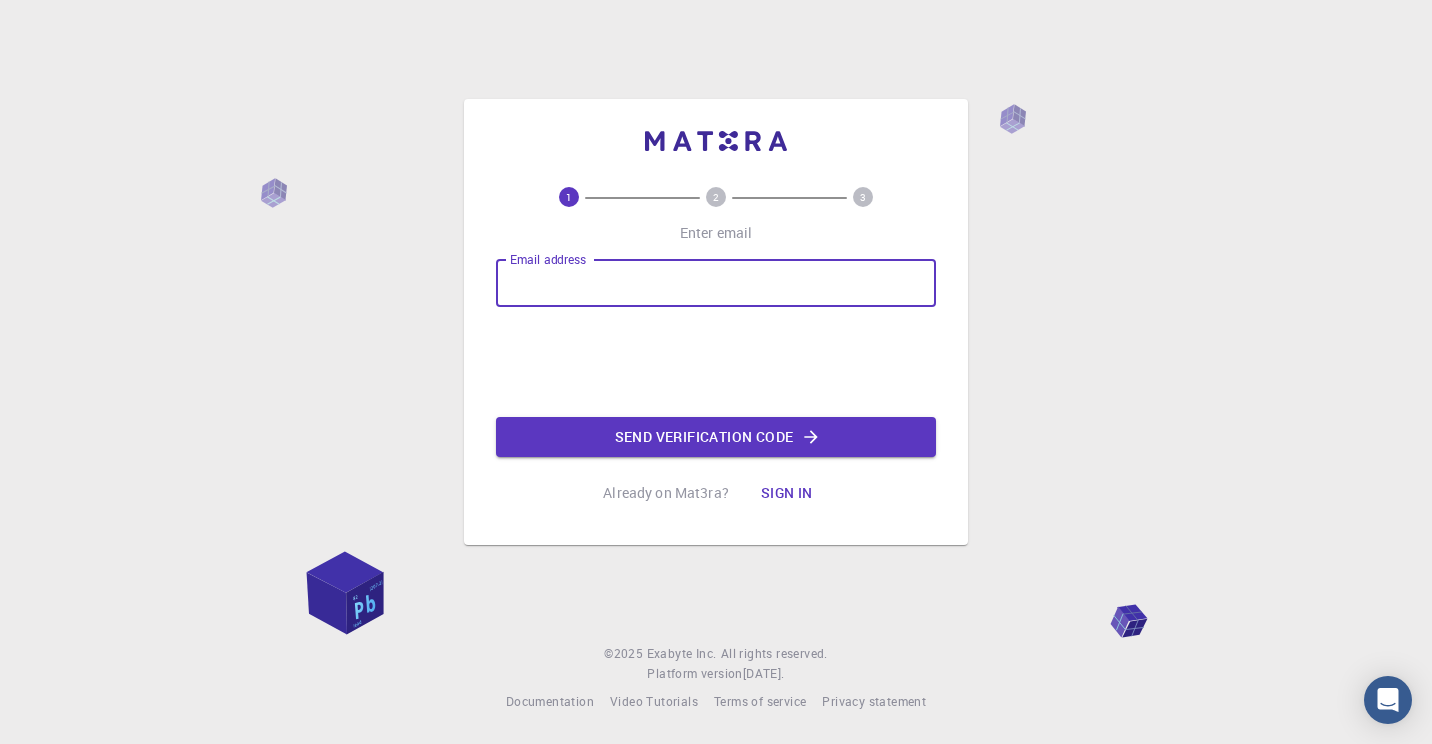 scroll, scrollTop: 0, scrollLeft: 0, axis: both 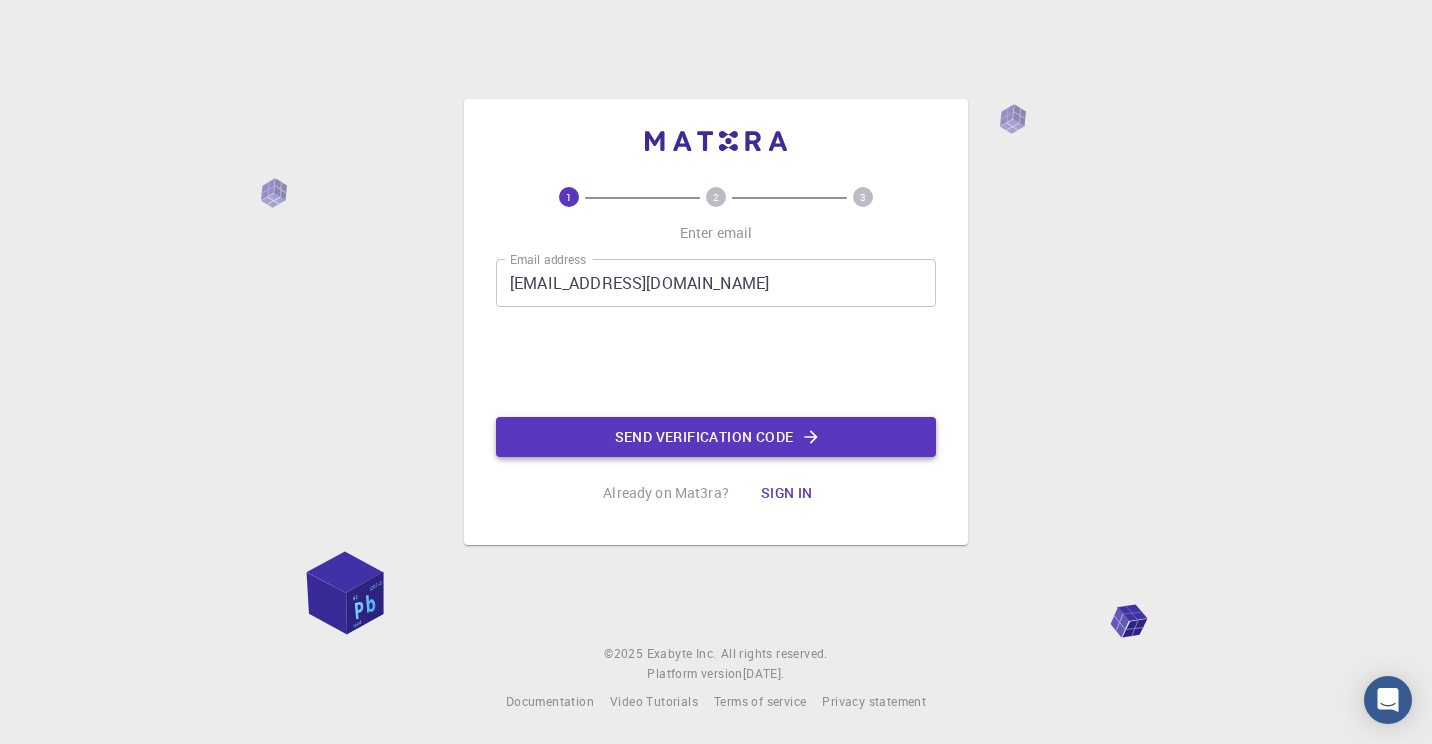 click on "Send verification code" 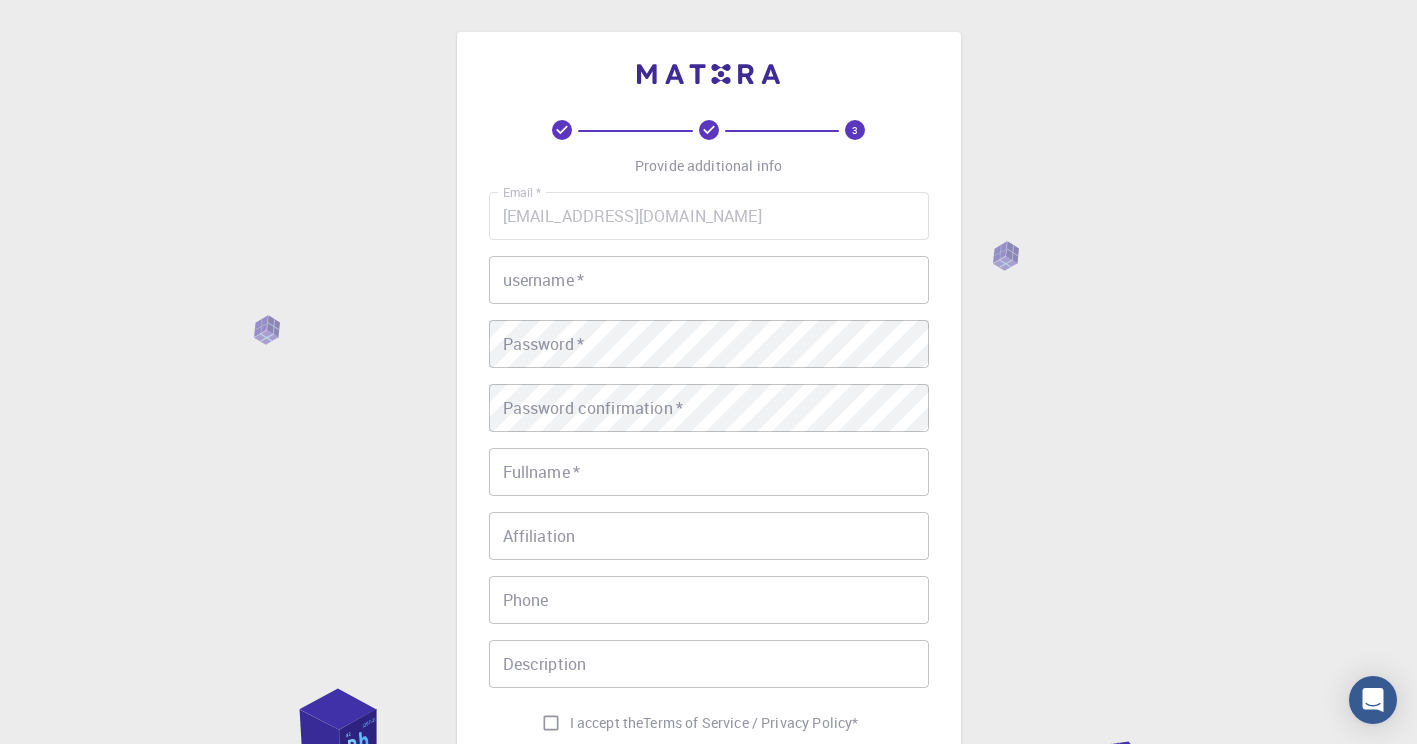 click on "username   *" at bounding box center [709, 280] 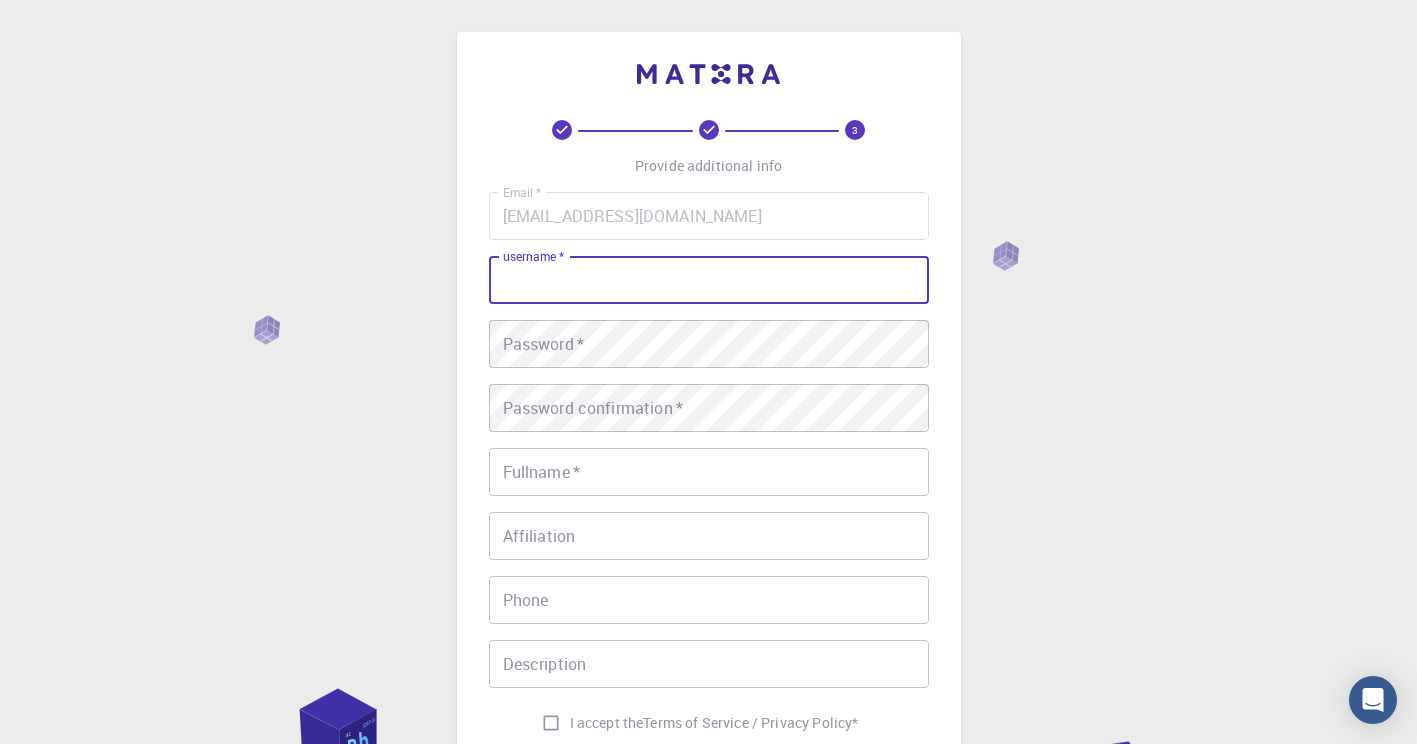 type on "Prahlada" 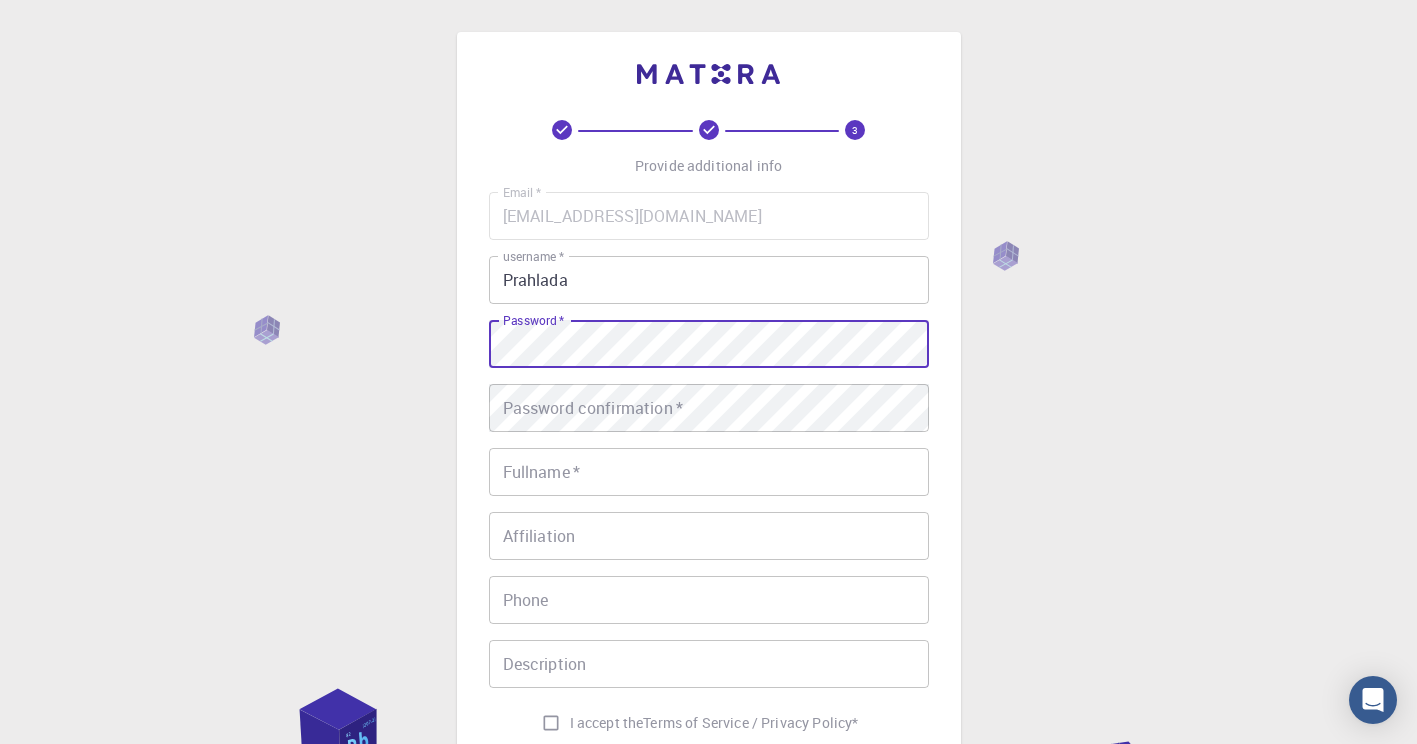 click on "Password confirmation   * Password confirmation   *" at bounding box center [709, 408] 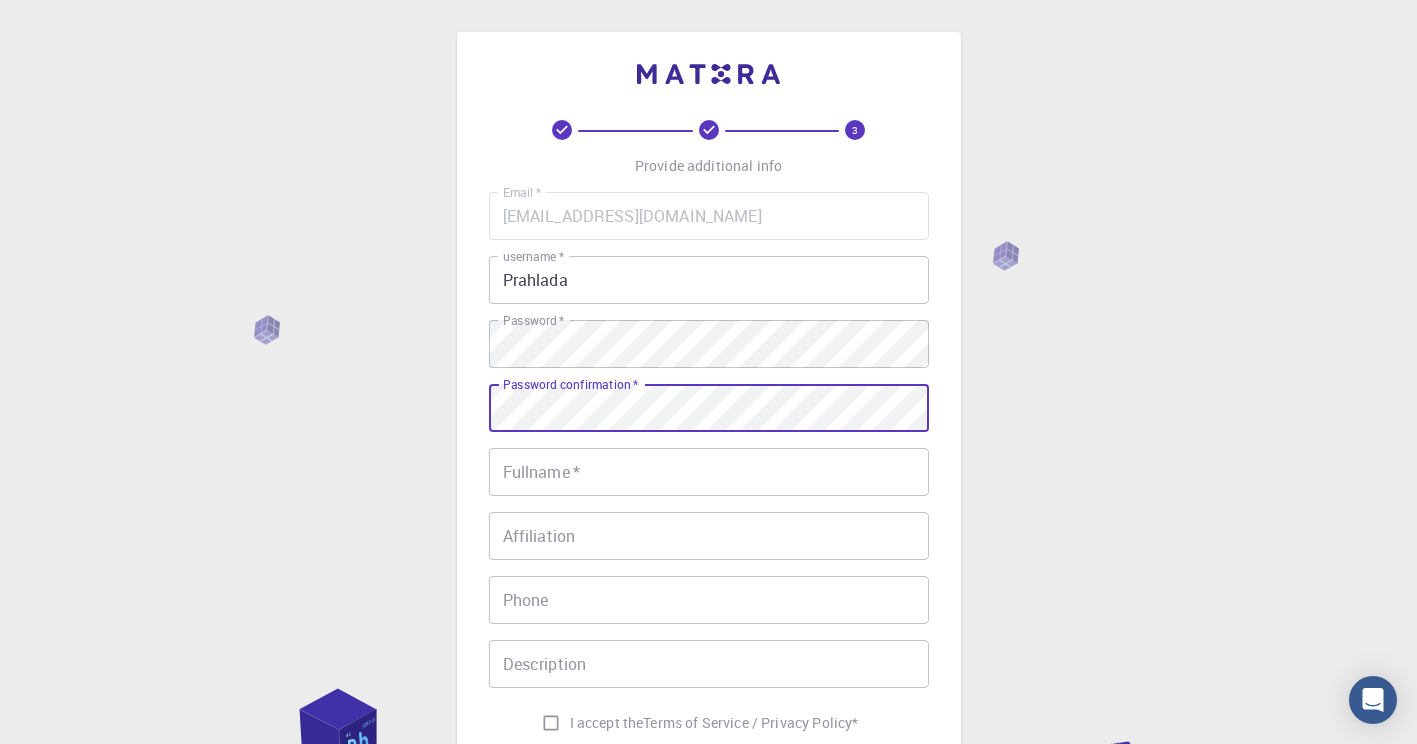 click on "Fullname   *" at bounding box center (709, 472) 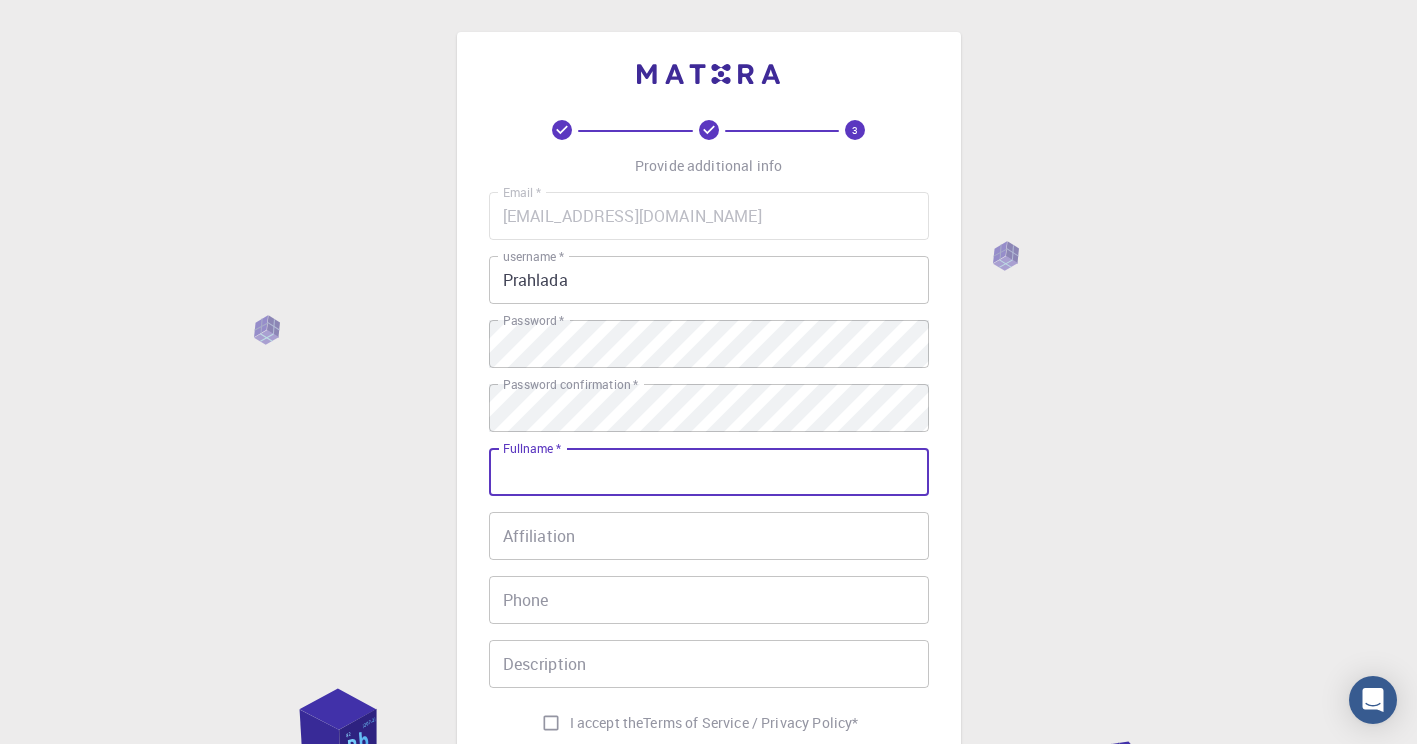 type on "Dr. T. Prahlada" 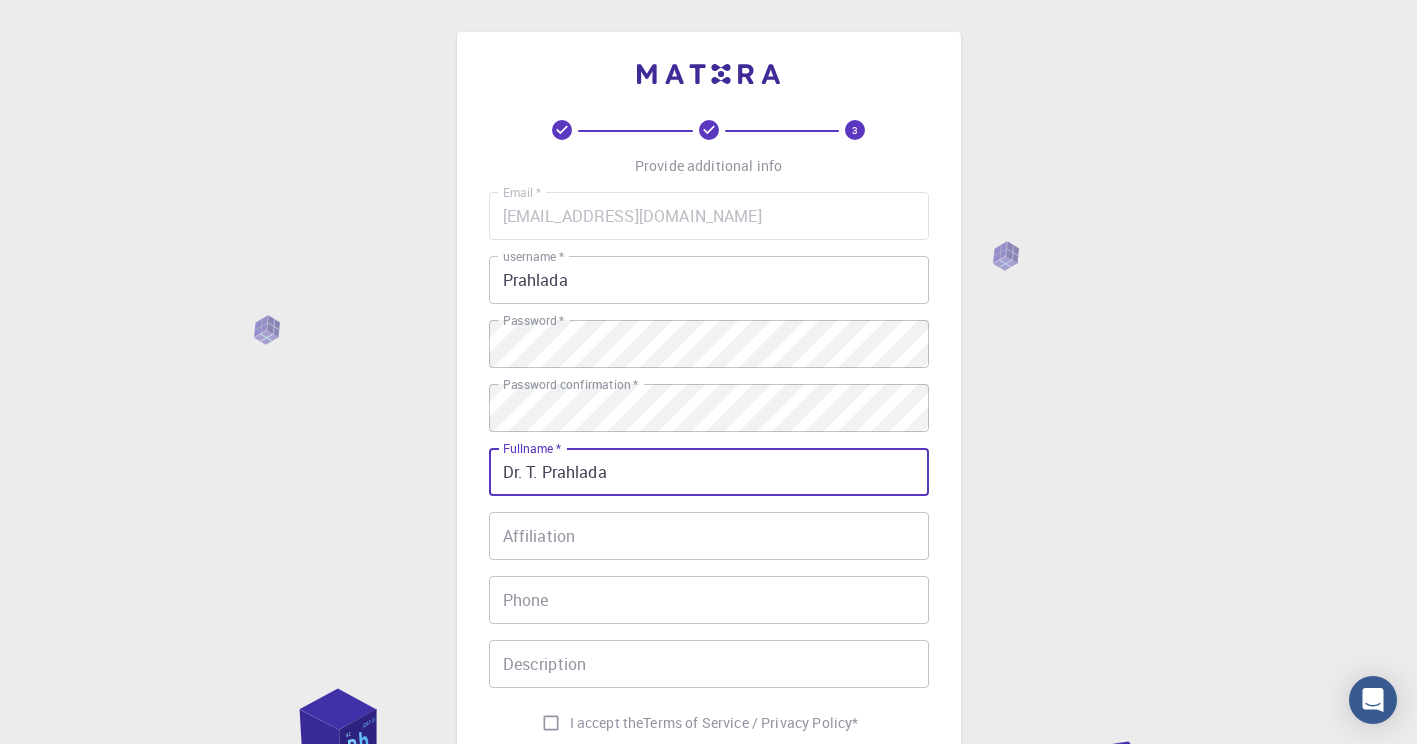 type on "[PHONE_NUMBER]" 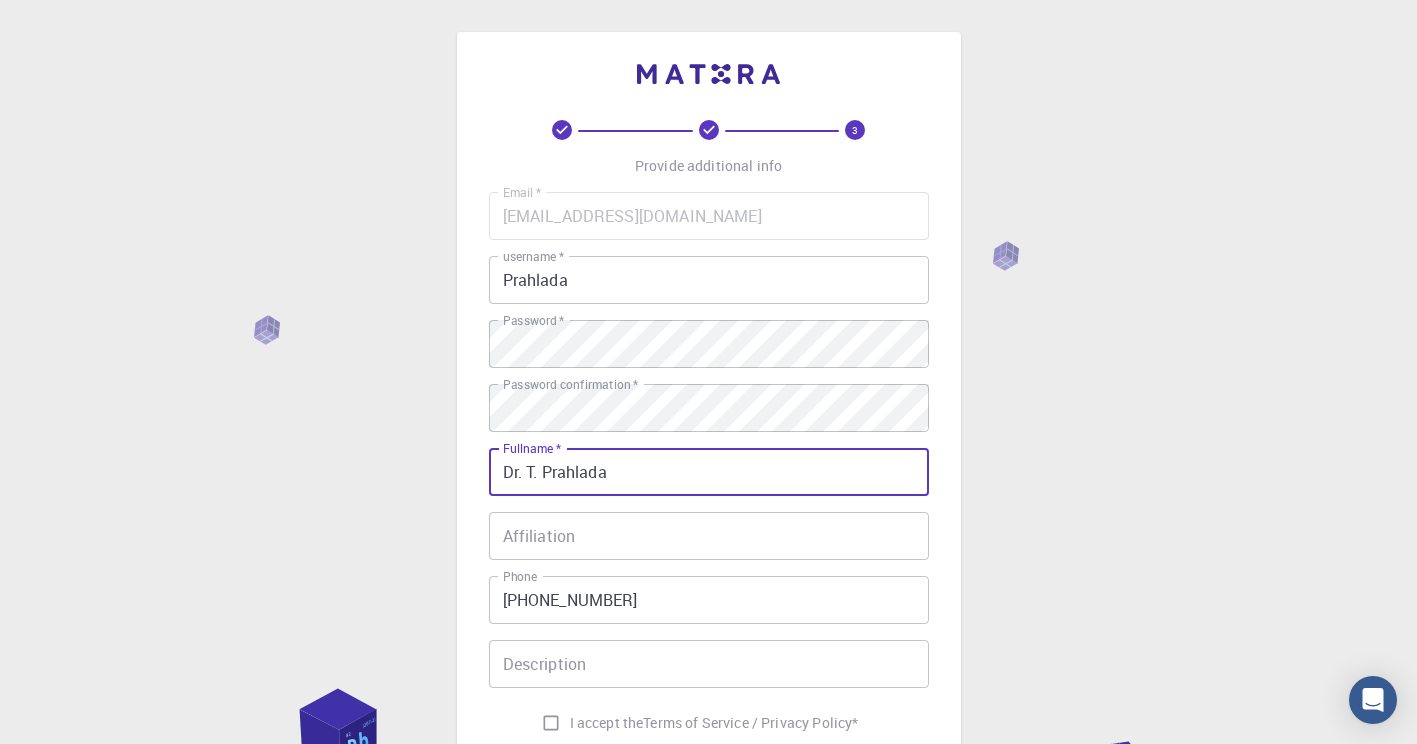 click on "Dr. T. Prahlada" at bounding box center [709, 472] 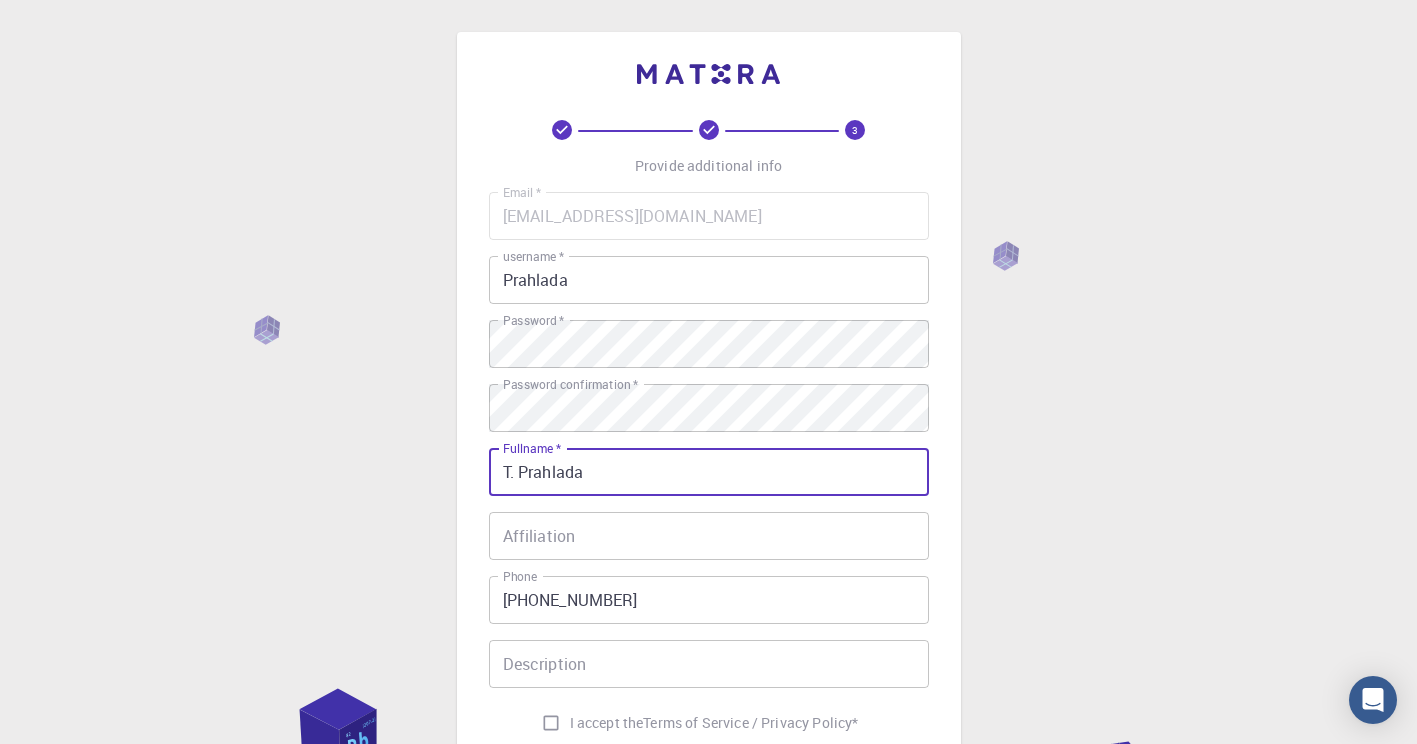 type on "T. Prahlada" 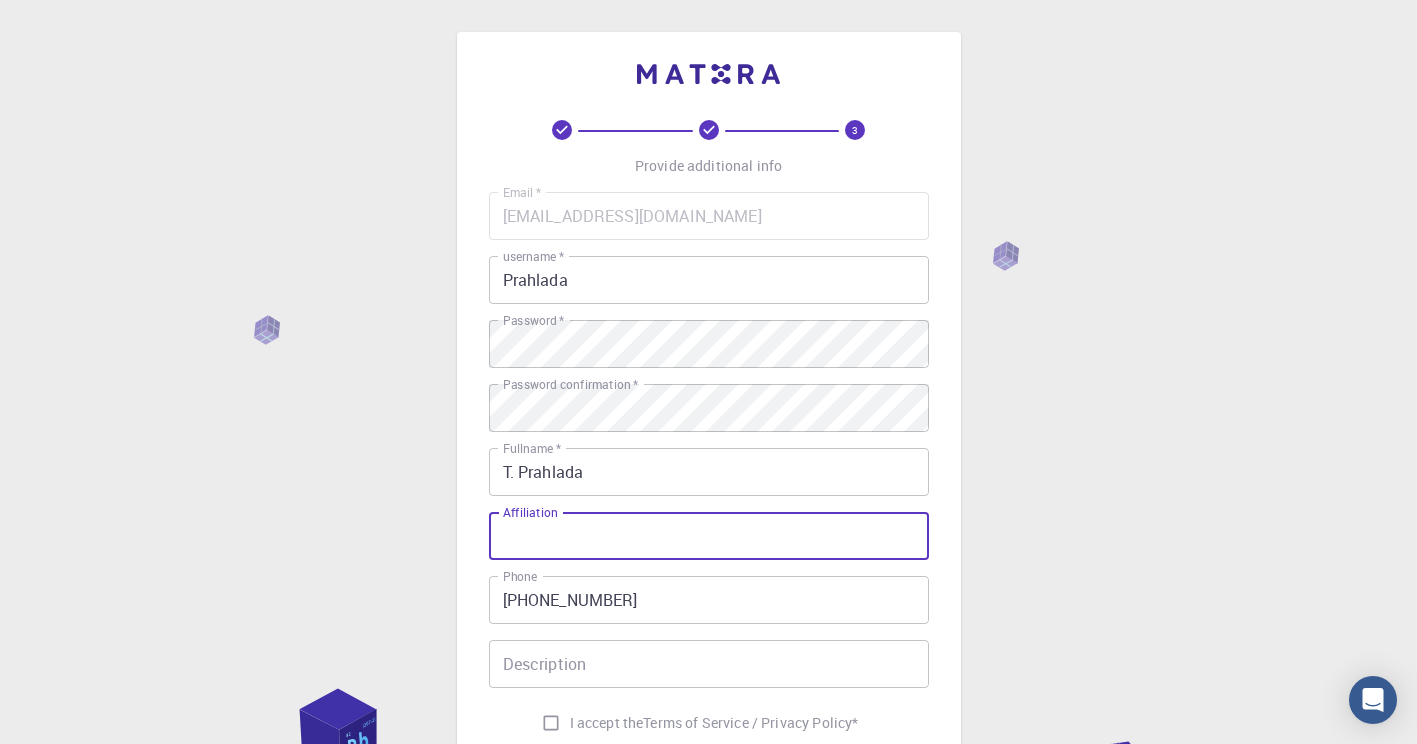 click on "Affiliation" at bounding box center [709, 536] 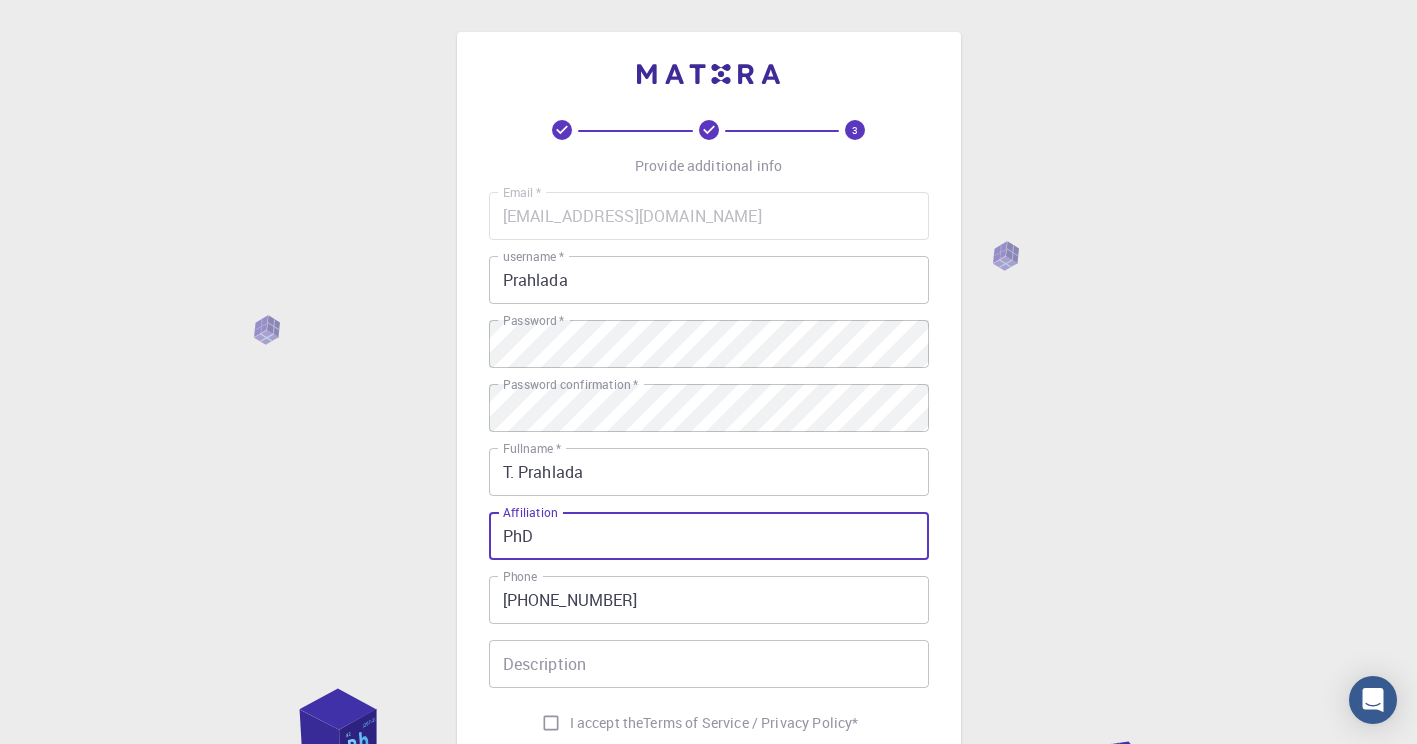 type on "PhD" 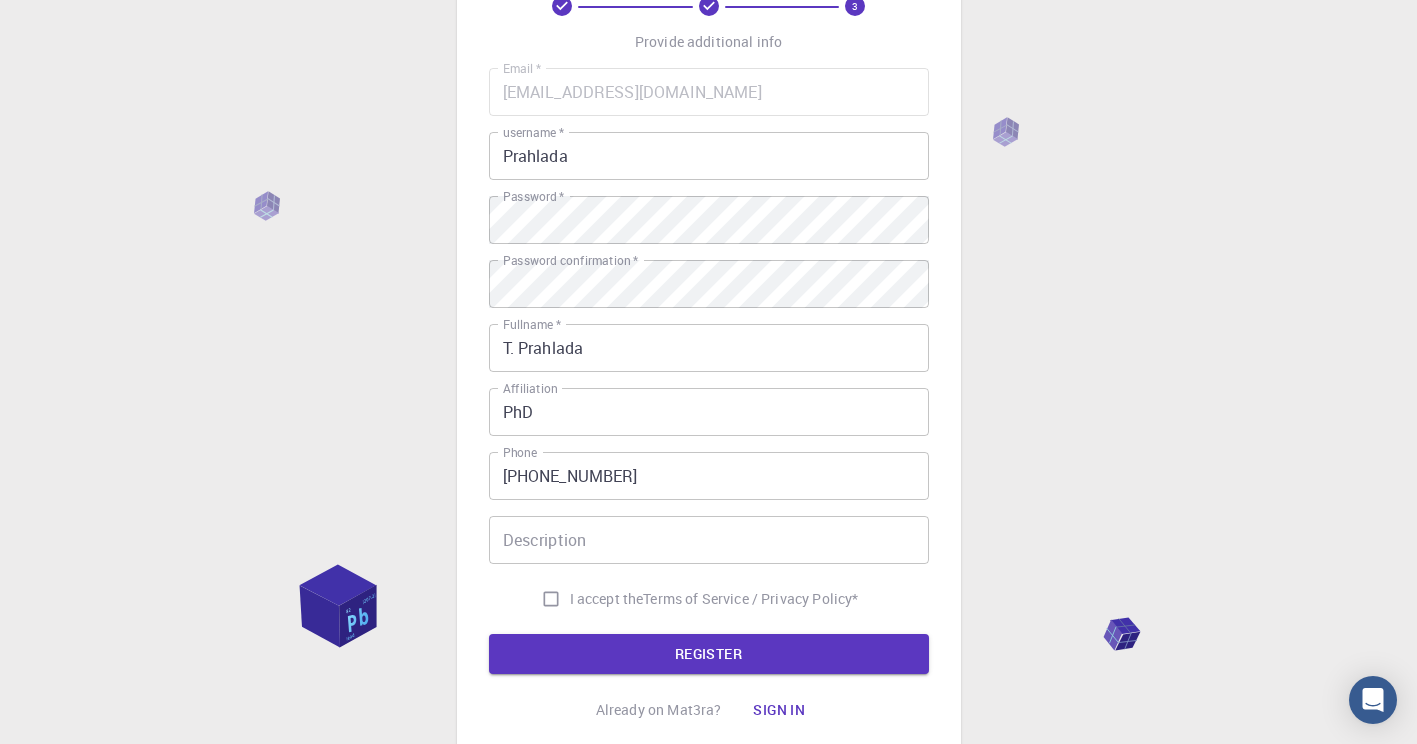 scroll, scrollTop: 200, scrollLeft: 0, axis: vertical 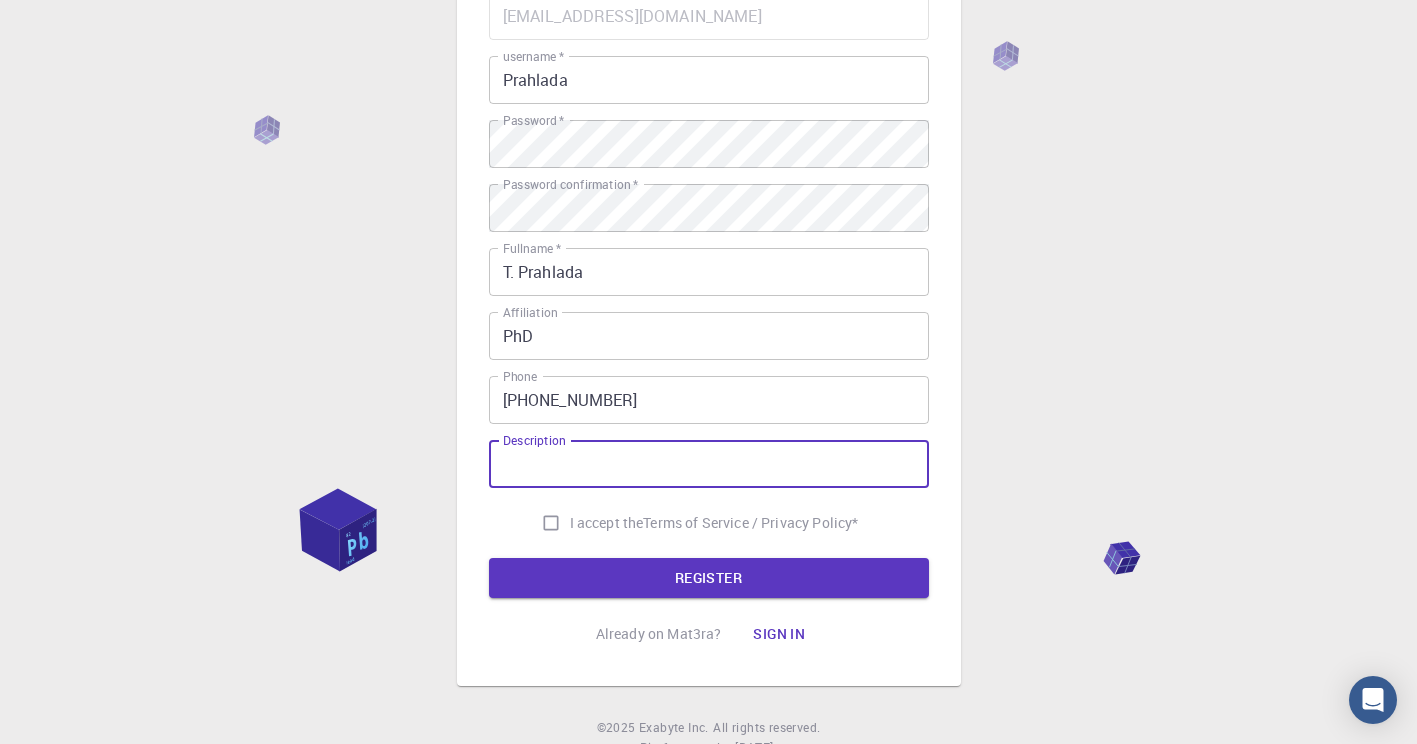 click on "Description" at bounding box center (709, 464) 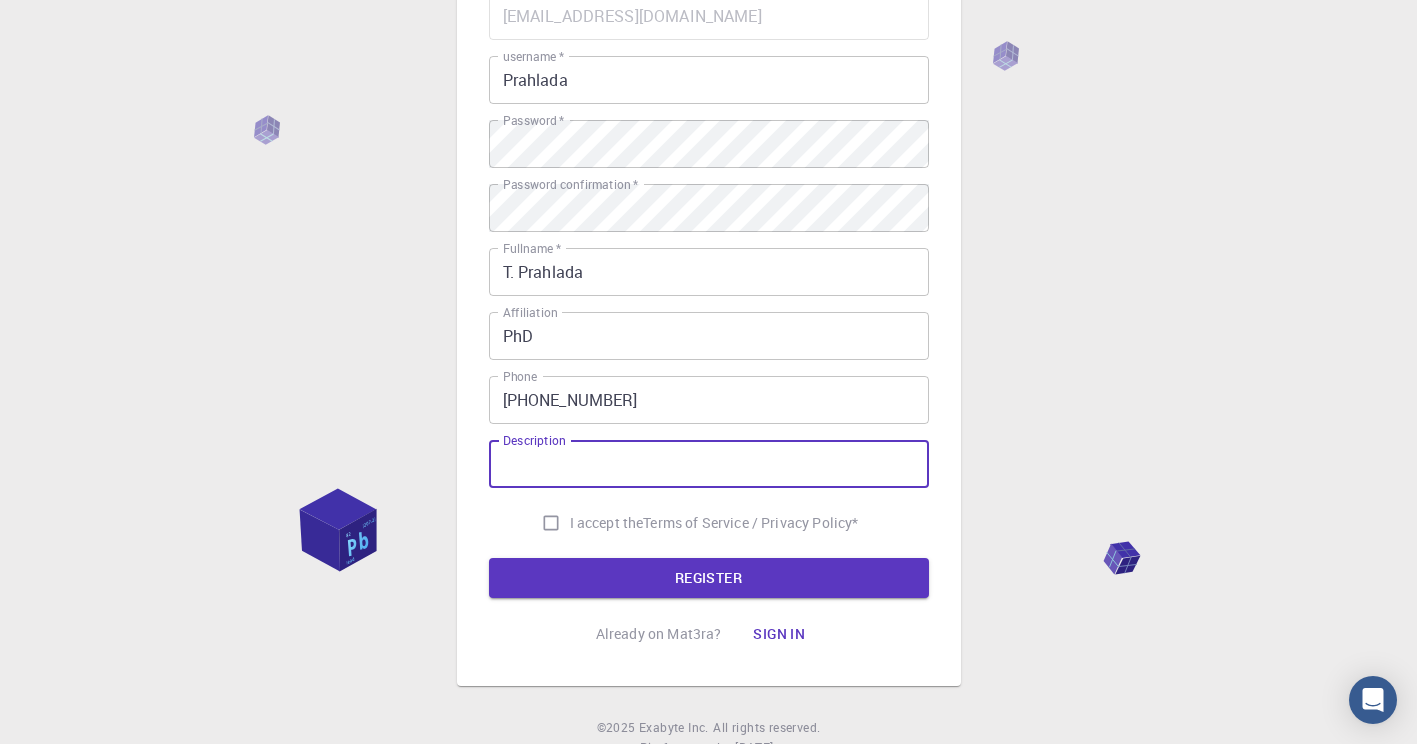 click on "3 Provide additional info Email   * [EMAIL_ADDRESS][DOMAIN_NAME] Email   * username   * Prahlada username   * Password   * Password   * Password confirmation   * Password confirmation   * Fullname   * T. Prahlada Fullname   * Affiliation PhD Affiliation Phone [PHONE_NUMBER] Phone Description Description I accept the  Terms of Service / Privacy Policy  * REGISTER Already on Mat3ra? Sign in ©  2025   Exabyte Inc.   All rights reserved. Platform version  [DATE] . Documentation Video Tutorials Terms of service Privacy statement" at bounding box center [708, 309] 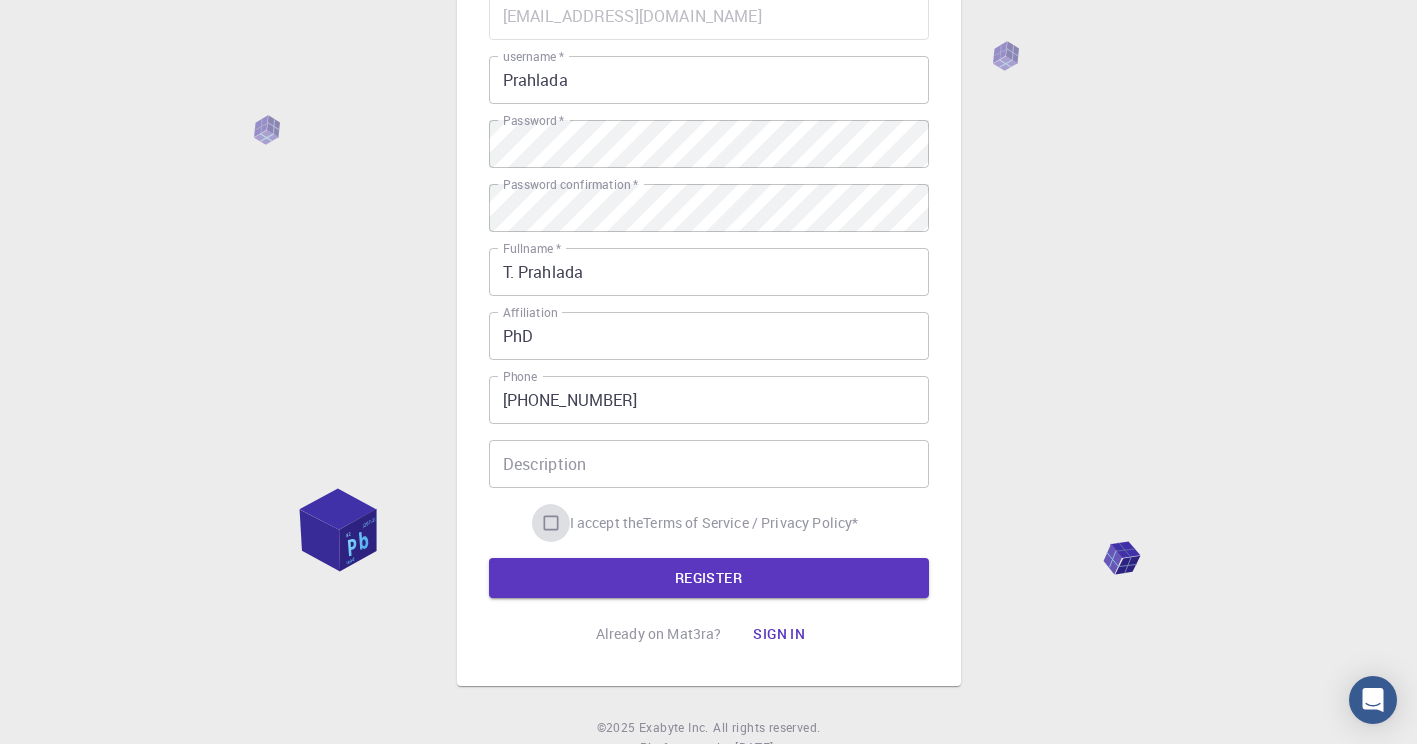 click on "I accept the  Terms of Service / Privacy Policy  *" at bounding box center (551, 523) 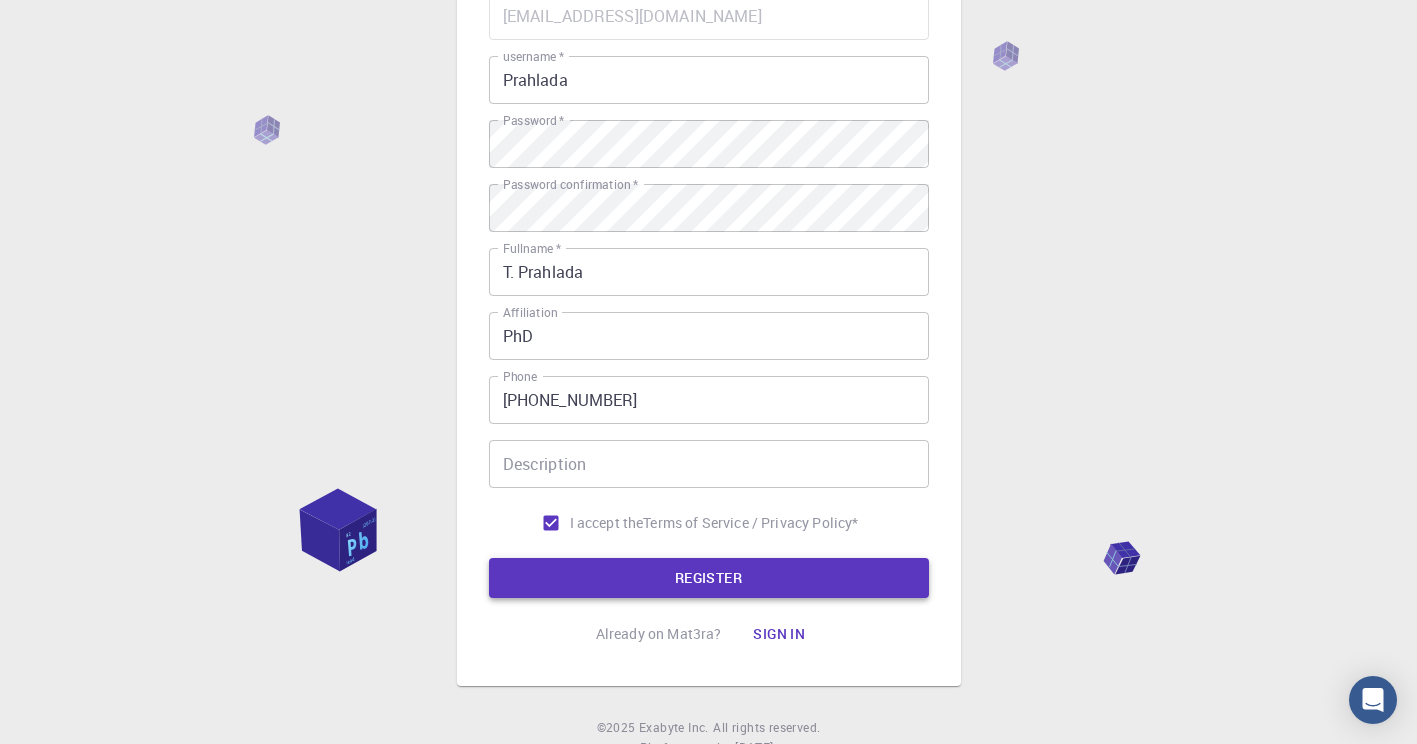 click on "REGISTER" at bounding box center (709, 578) 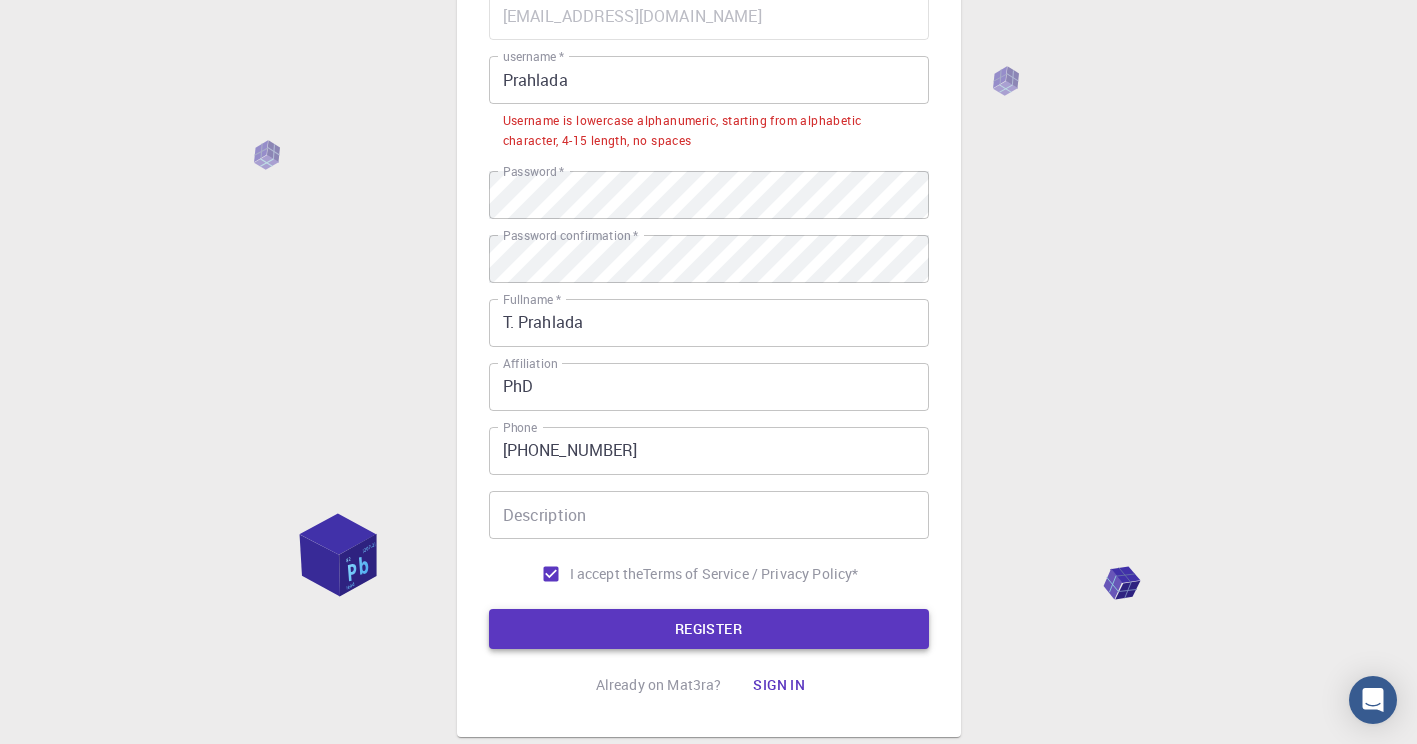 click on "REGISTER" at bounding box center (709, 629) 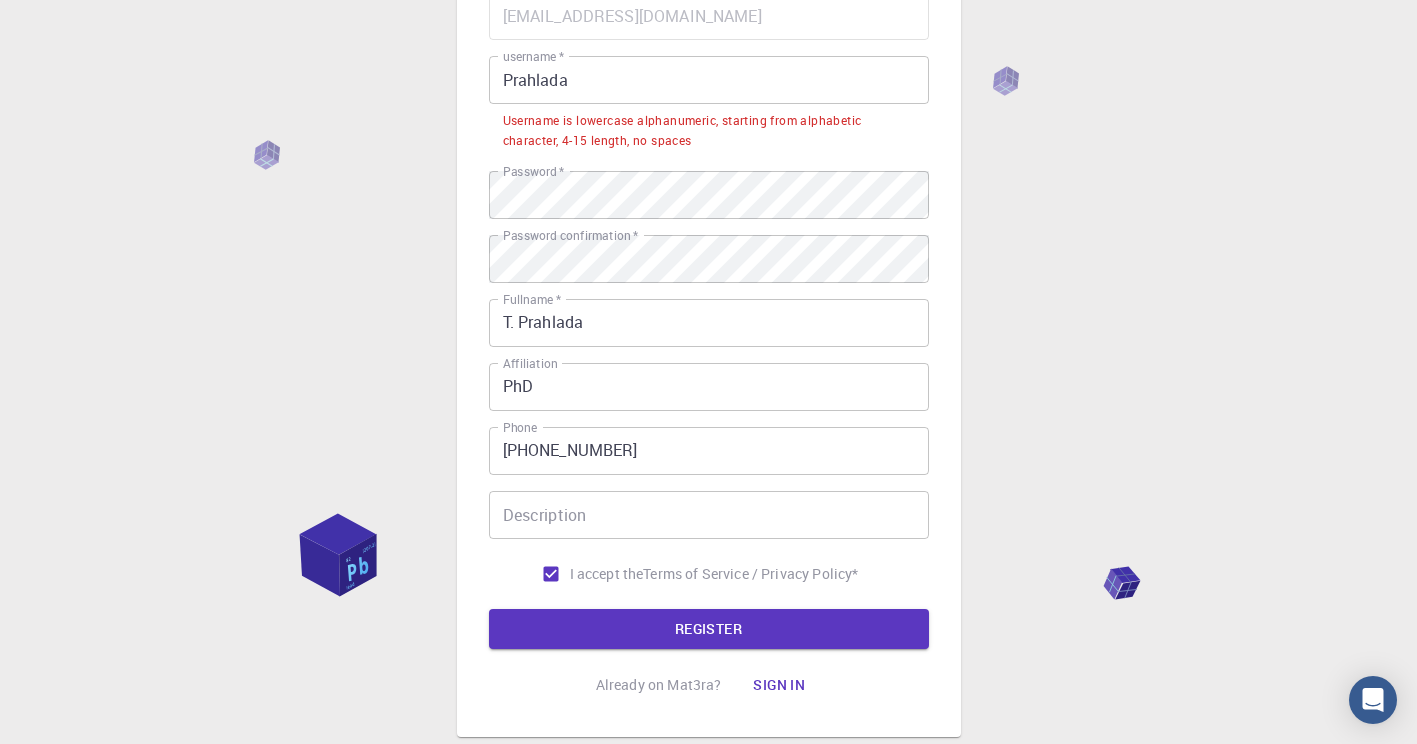 scroll, scrollTop: 0, scrollLeft: 0, axis: both 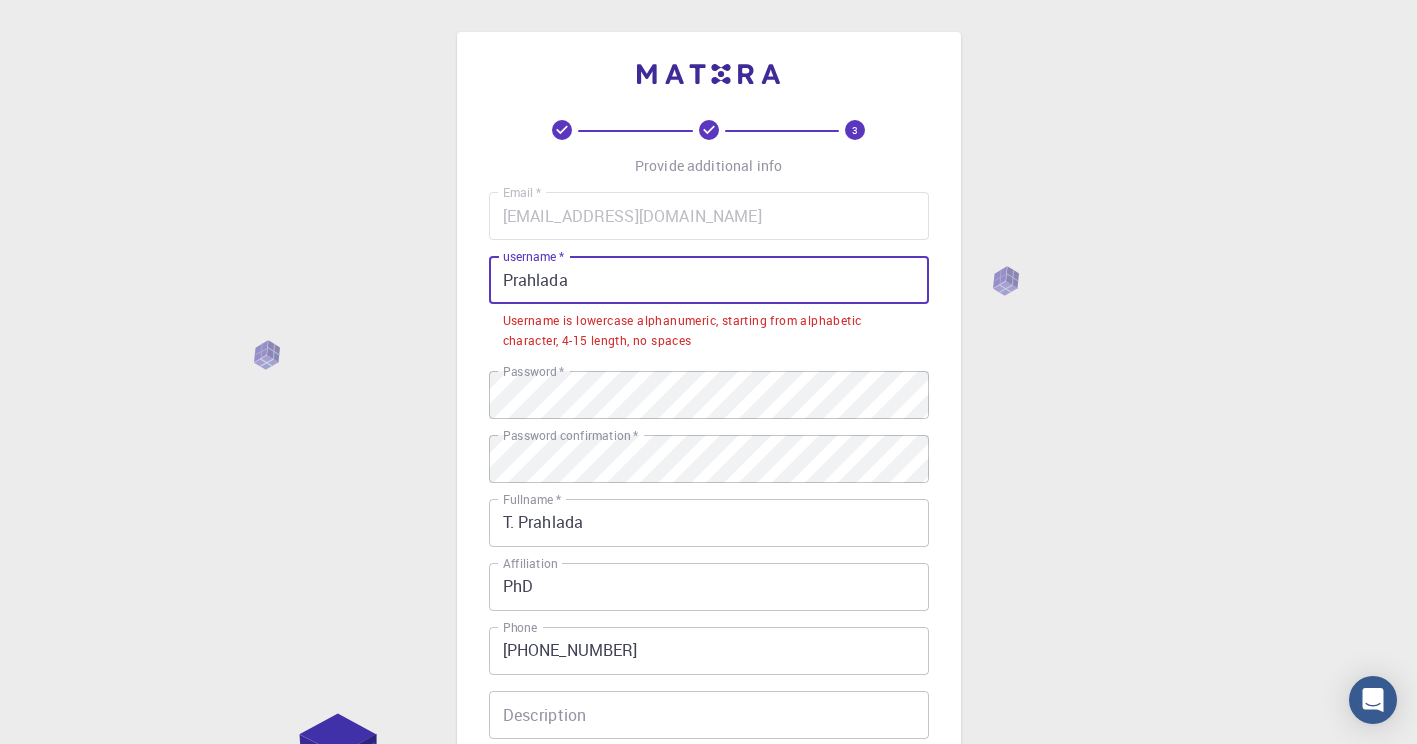 click on "Prahlada" at bounding box center [709, 280] 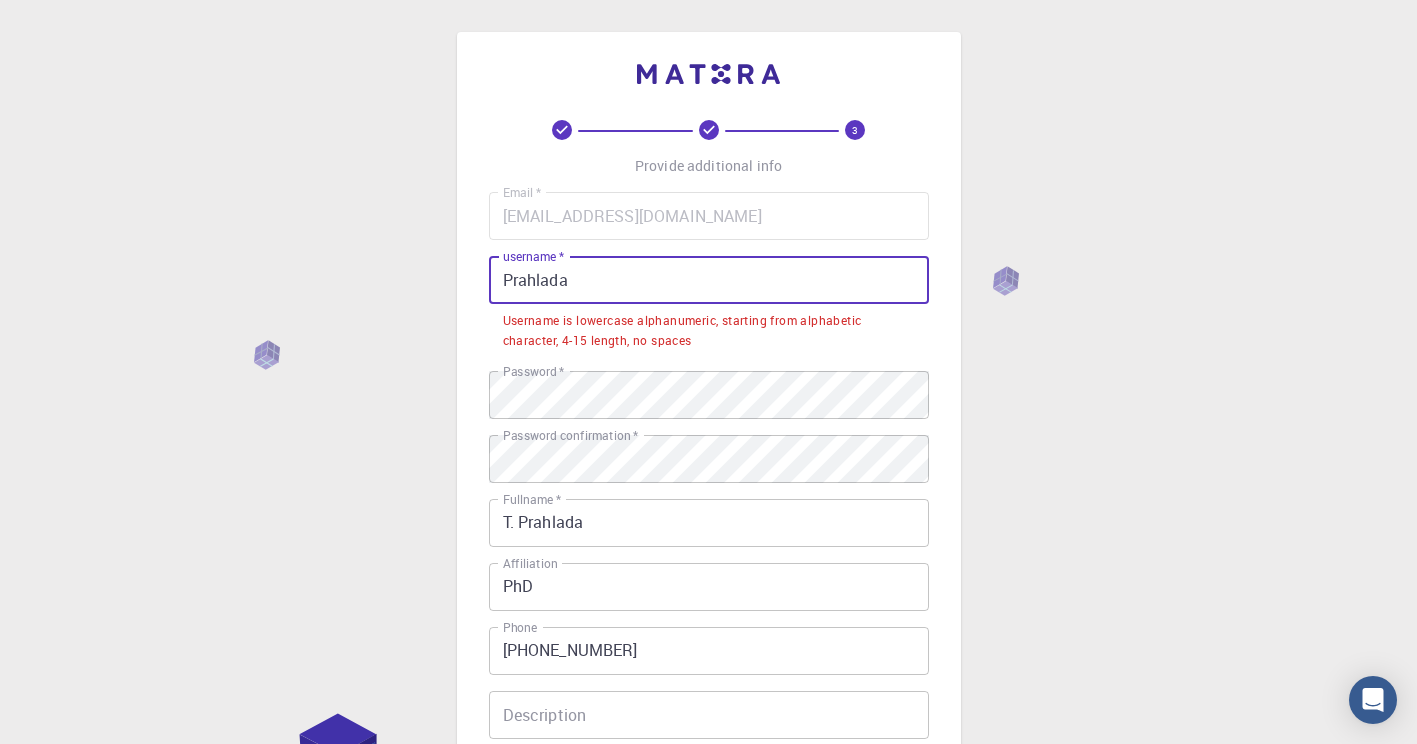 click on "Prahlada" at bounding box center [709, 280] 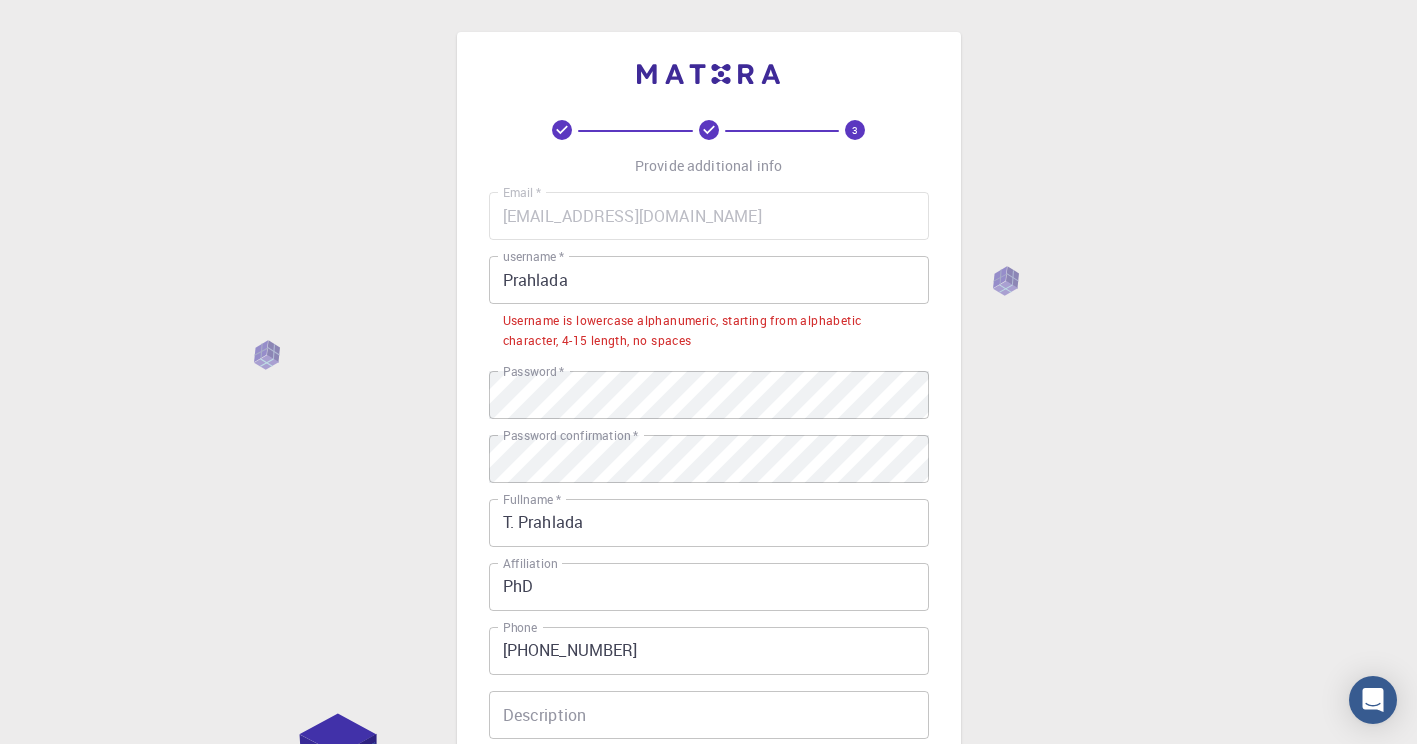 click on "Prahlada" at bounding box center [709, 280] 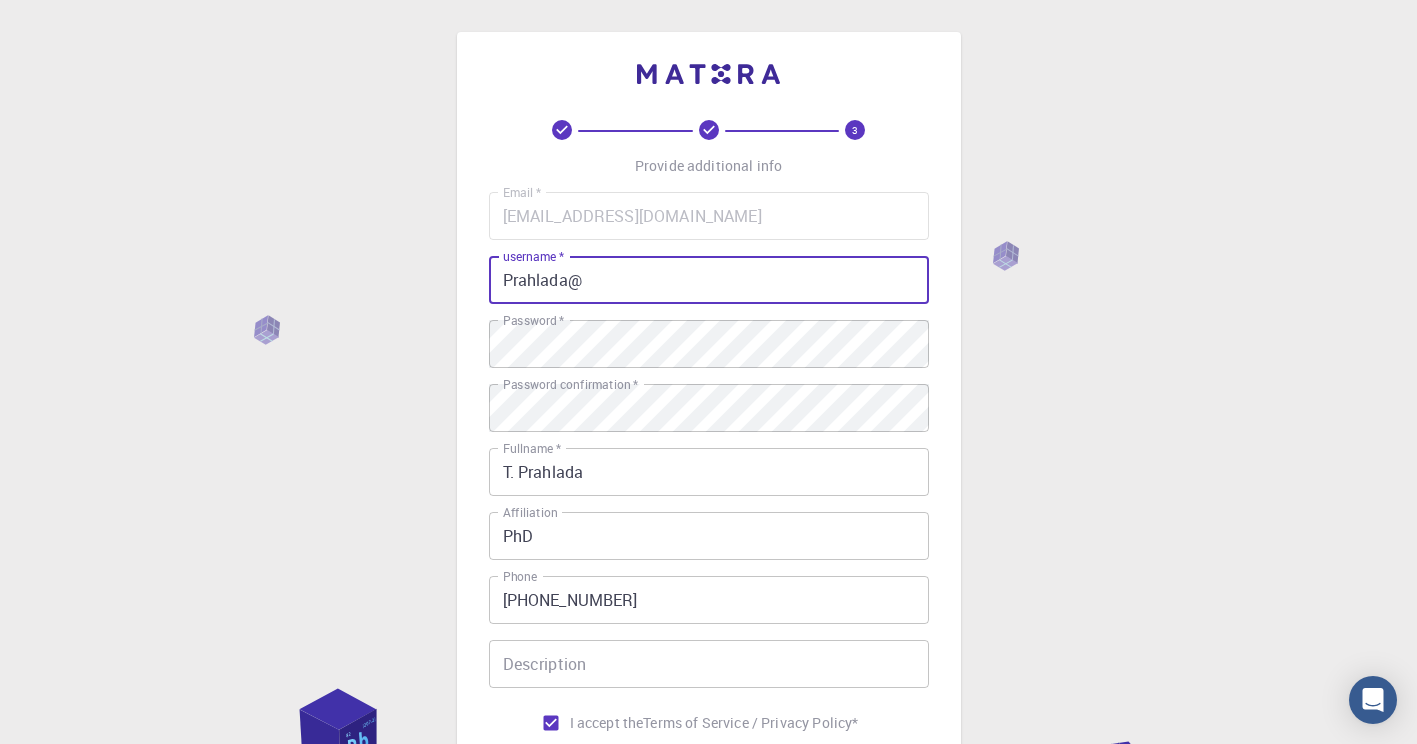 click on "3 Provide additional info Email   * [EMAIL_ADDRESS][DOMAIN_NAME] Email   * username   * Prahlada@ username   * Password   * Password   * Password confirmation   * Password confirmation   * Fullname   * T. Prahlada Fullname   * Affiliation PhD Affiliation Phone [PHONE_NUMBER] Phone Description Description I accept the  Terms of Service / Privacy Policy  * REGISTER Already on Mat3ra? Sign in ©  2025   Exabyte Inc.   All rights reserved. Platform version  [DATE] . Documentation Video Tutorials Terms of service Privacy statement" at bounding box center (708, 509) 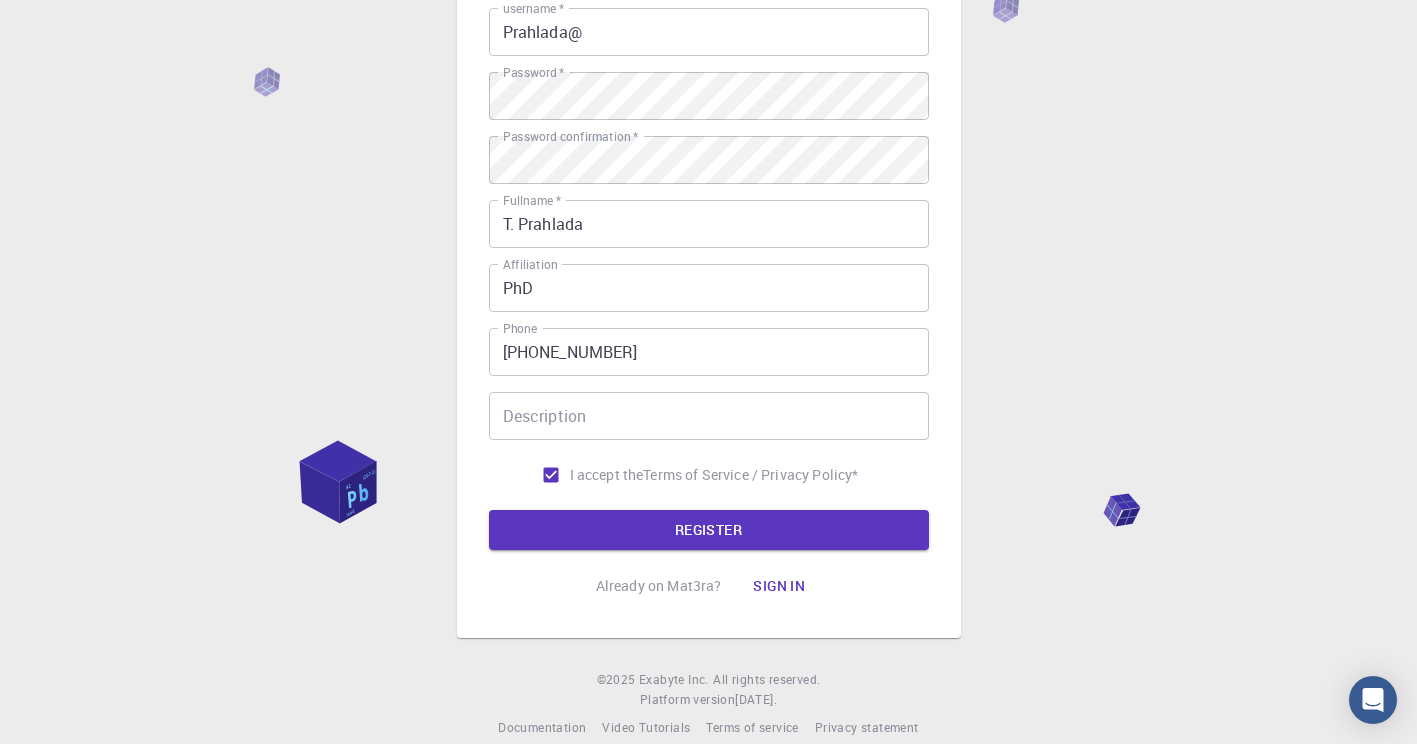 scroll, scrollTop: 275, scrollLeft: 0, axis: vertical 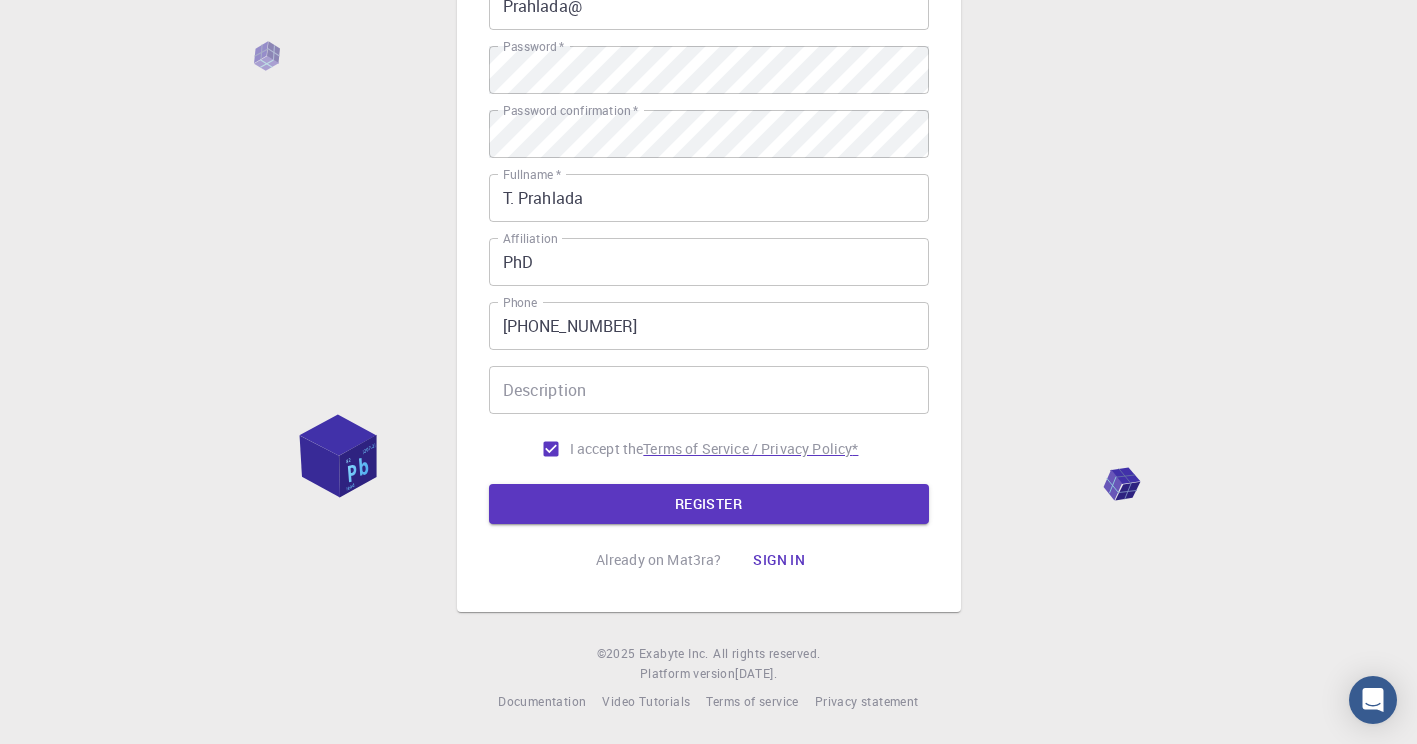 click on "REGISTER" at bounding box center [709, 504] 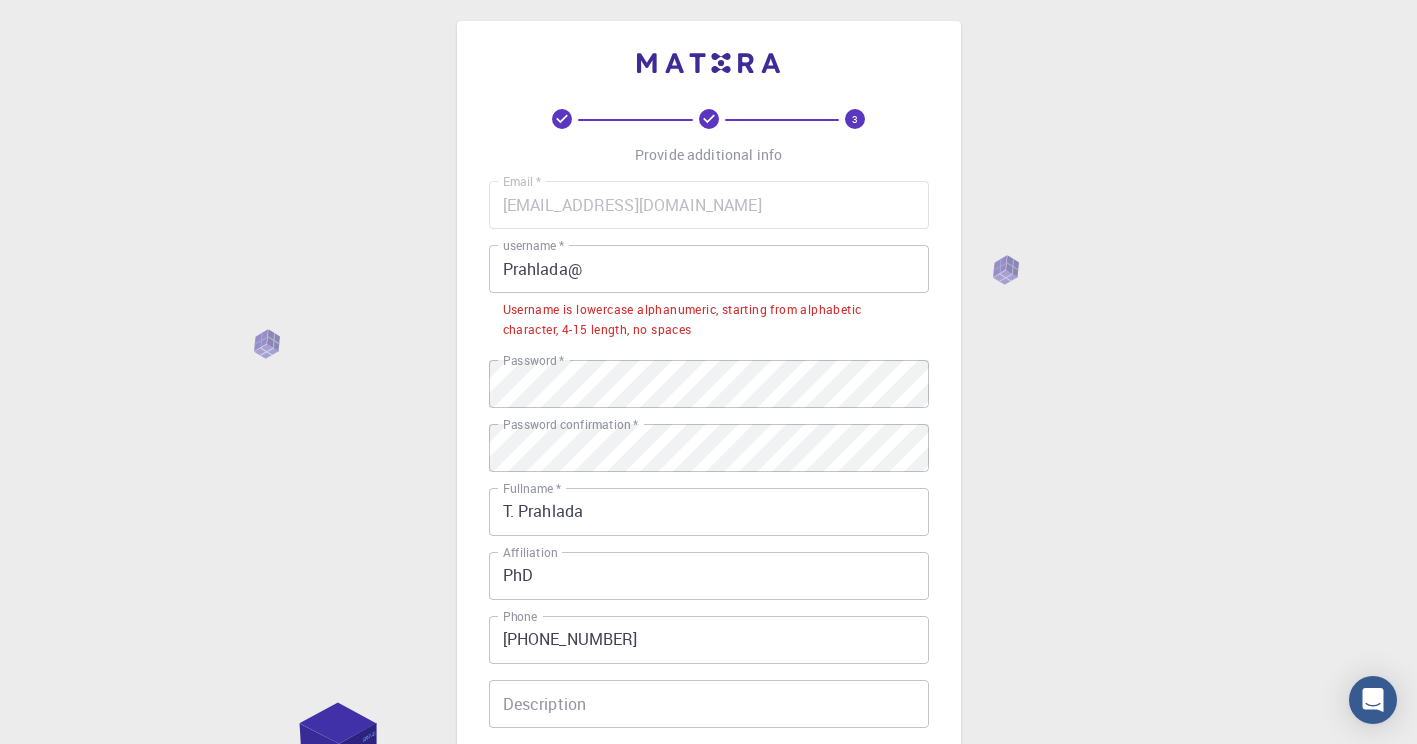 scroll, scrollTop: 0, scrollLeft: 0, axis: both 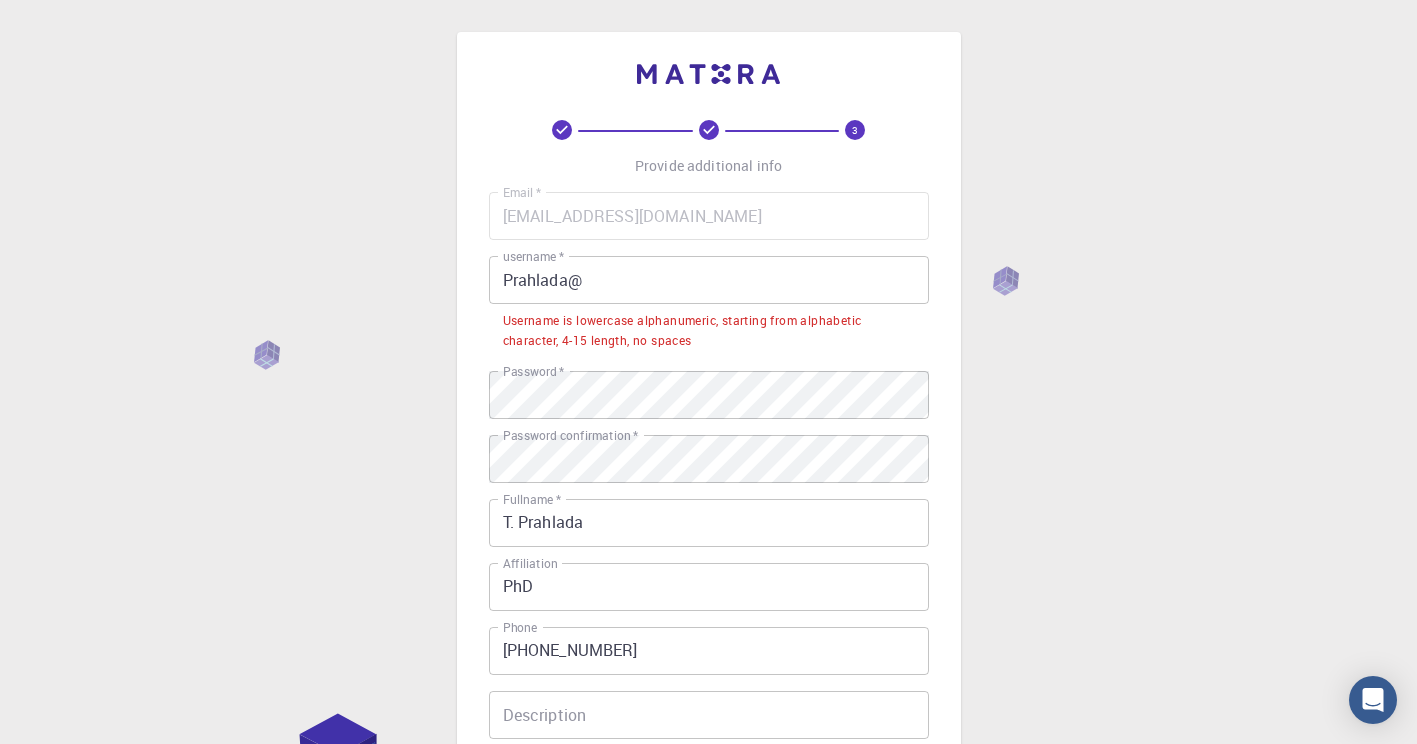 click on "Prahlada@" at bounding box center (709, 280) 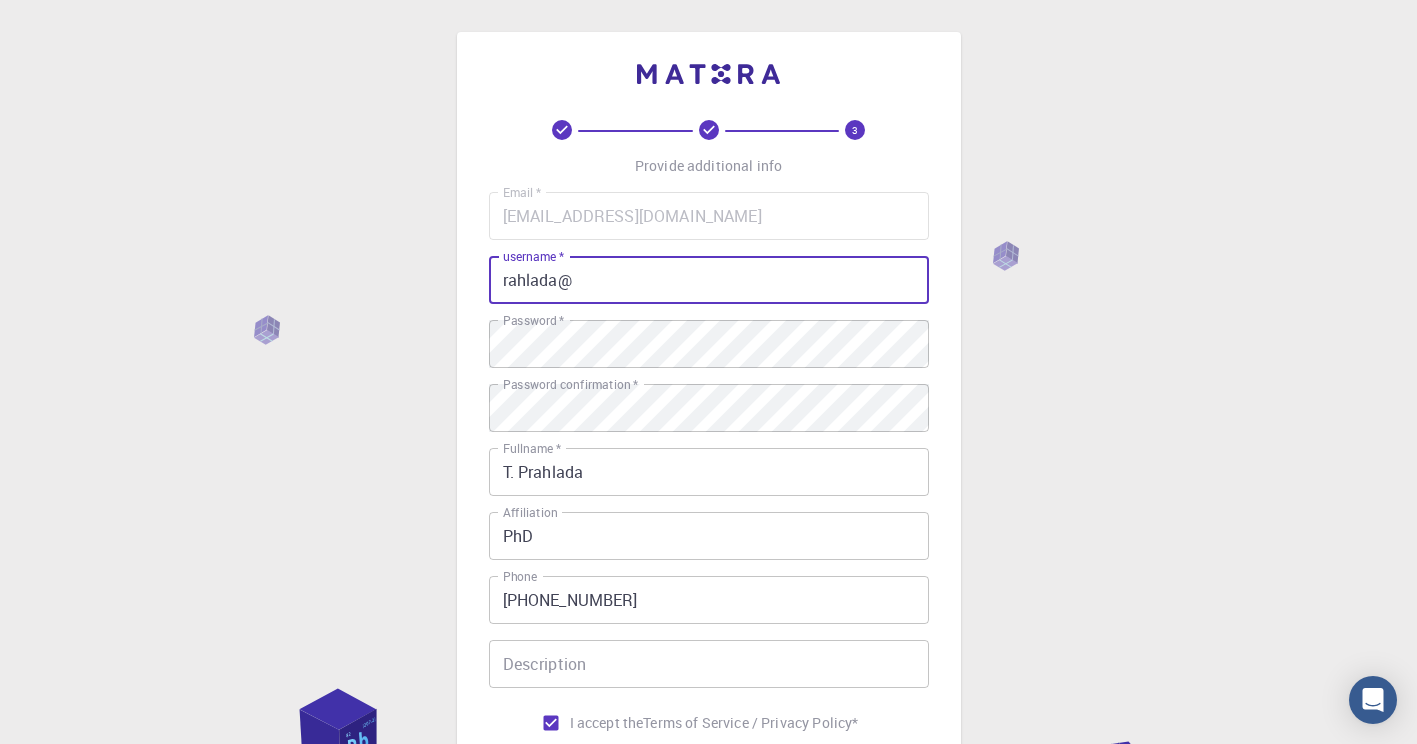 click on "rahlada@" at bounding box center (709, 280) 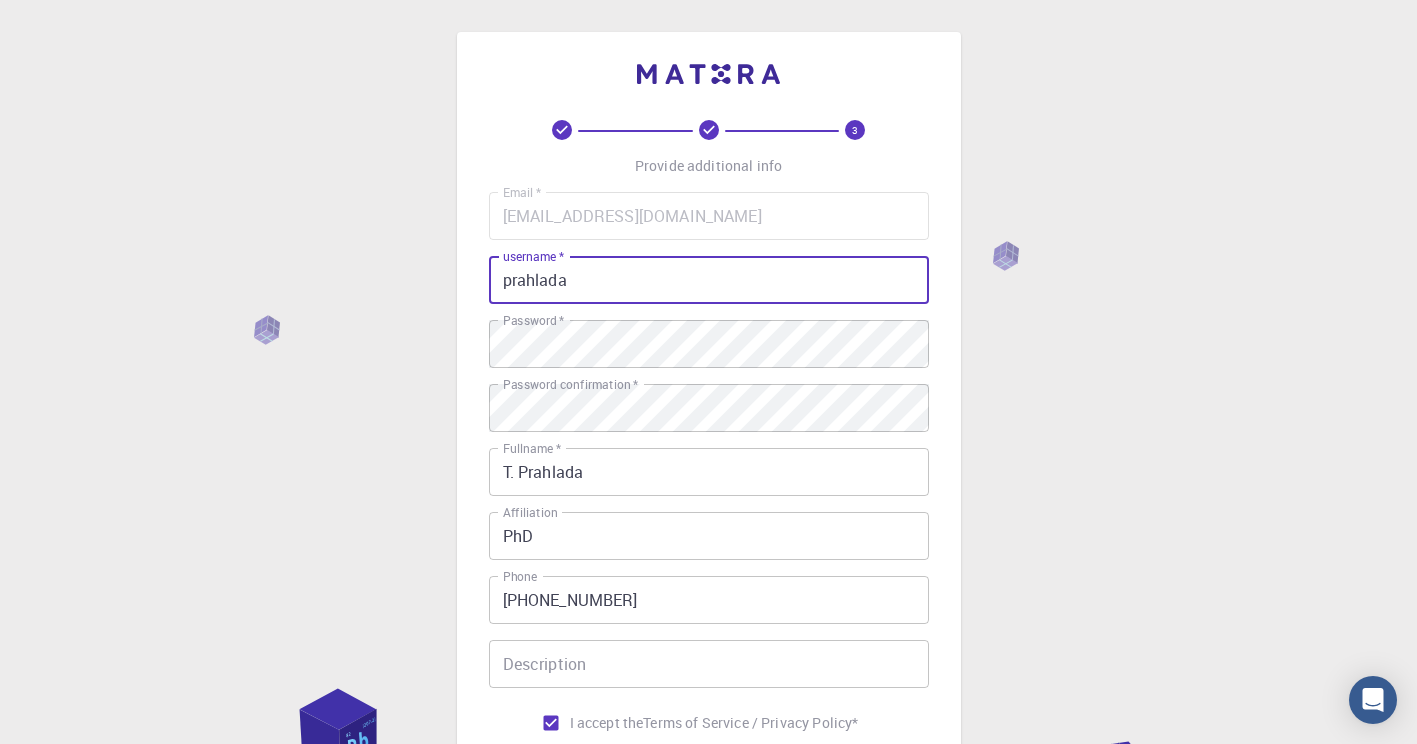click on "prahlada" at bounding box center [709, 280] 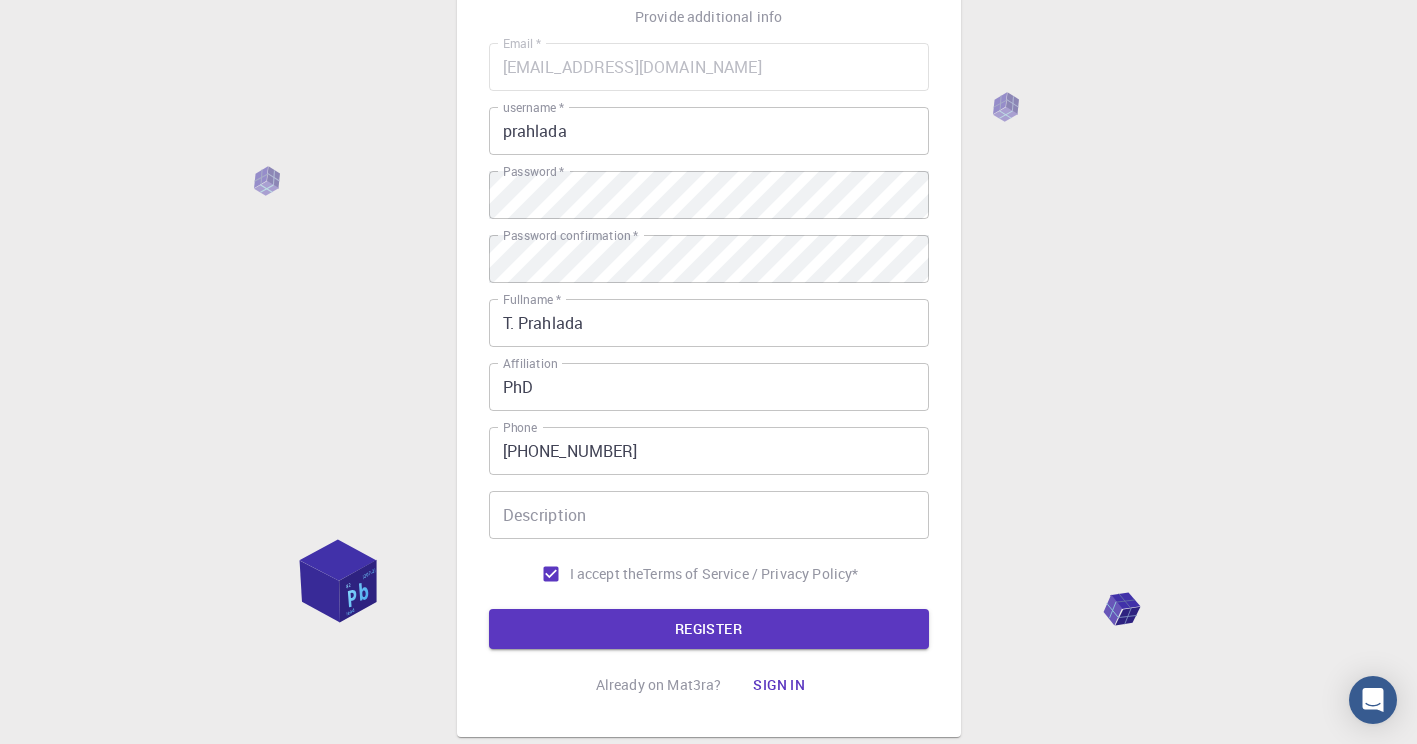 scroll, scrollTop: 275, scrollLeft: 0, axis: vertical 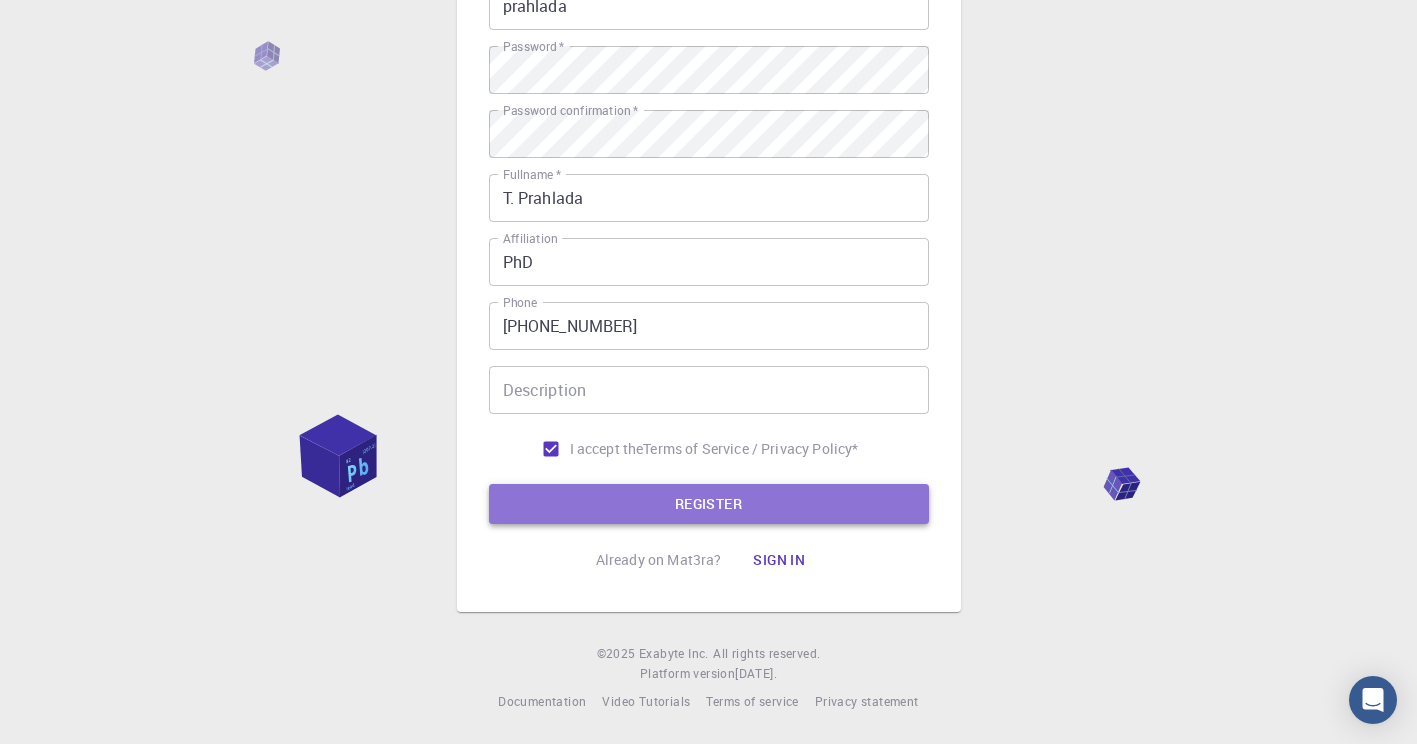 click on "REGISTER" at bounding box center [709, 504] 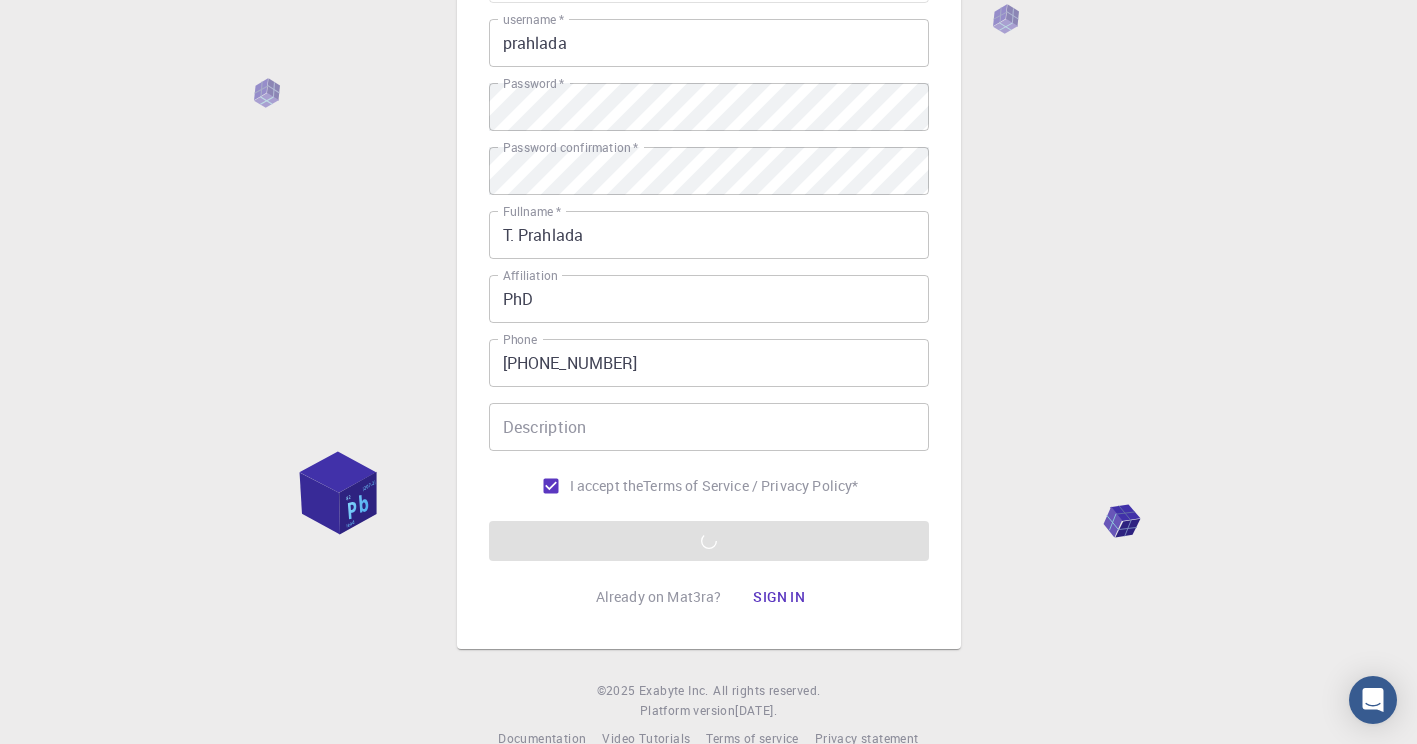 scroll, scrollTop: 275, scrollLeft: 0, axis: vertical 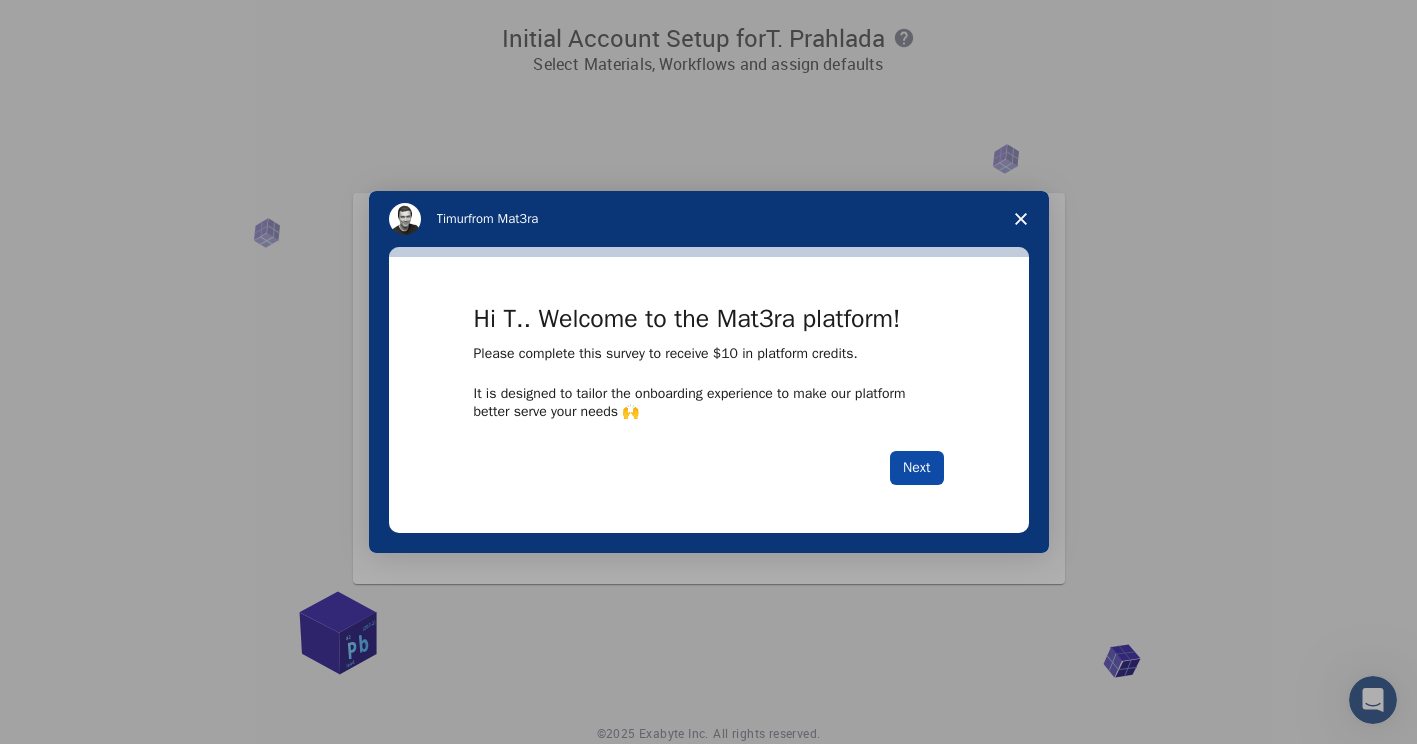 click on "Next" at bounding box center [916, 468] 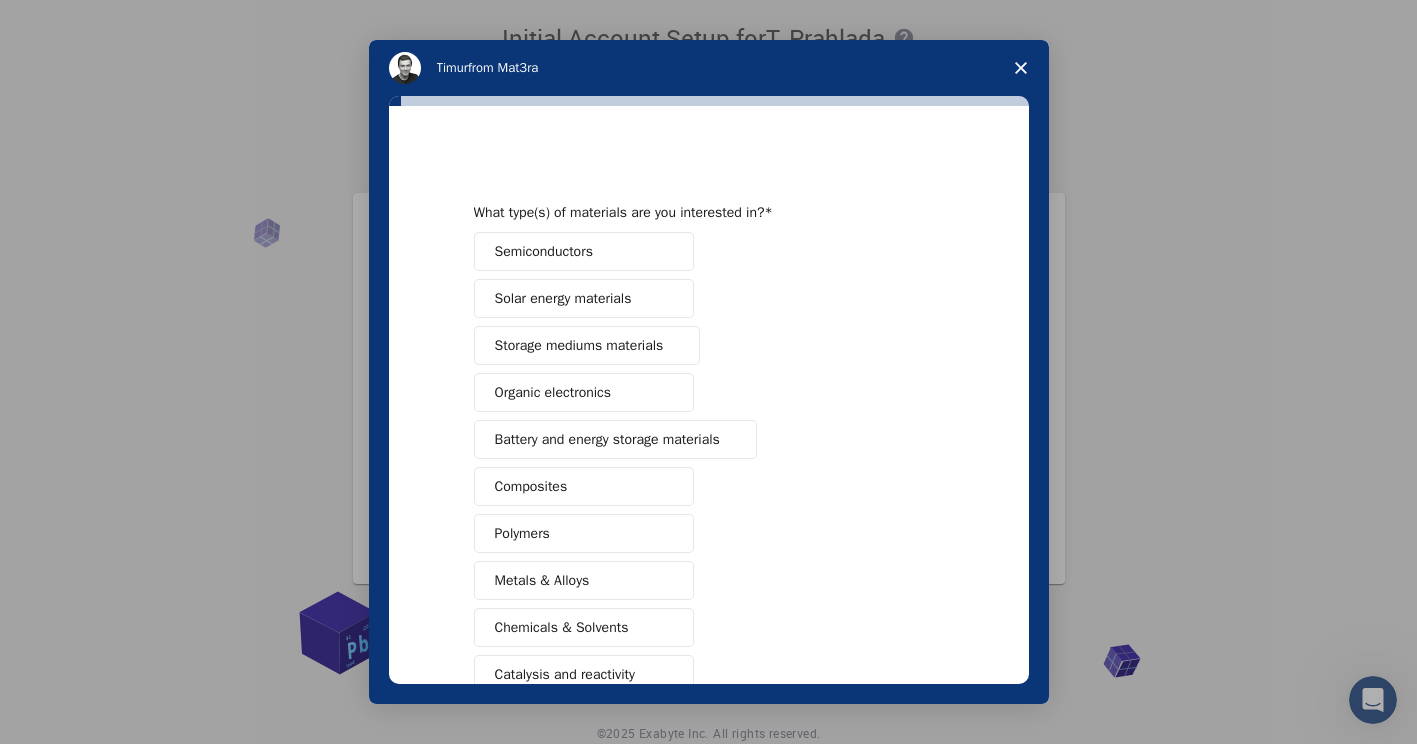 click on "Battery and energy storage materials" at bounding box center [607, 439] 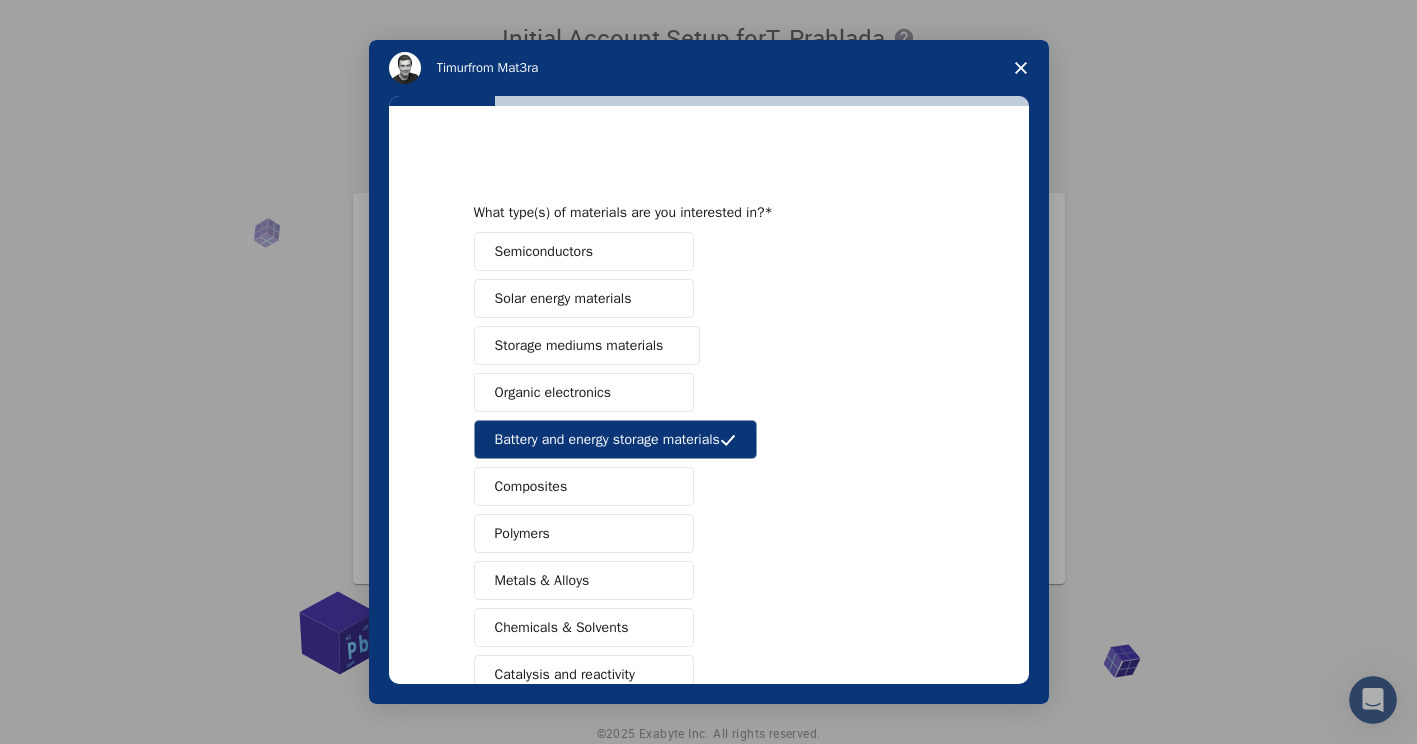click on "Composites" at bounding box center [531, 486] 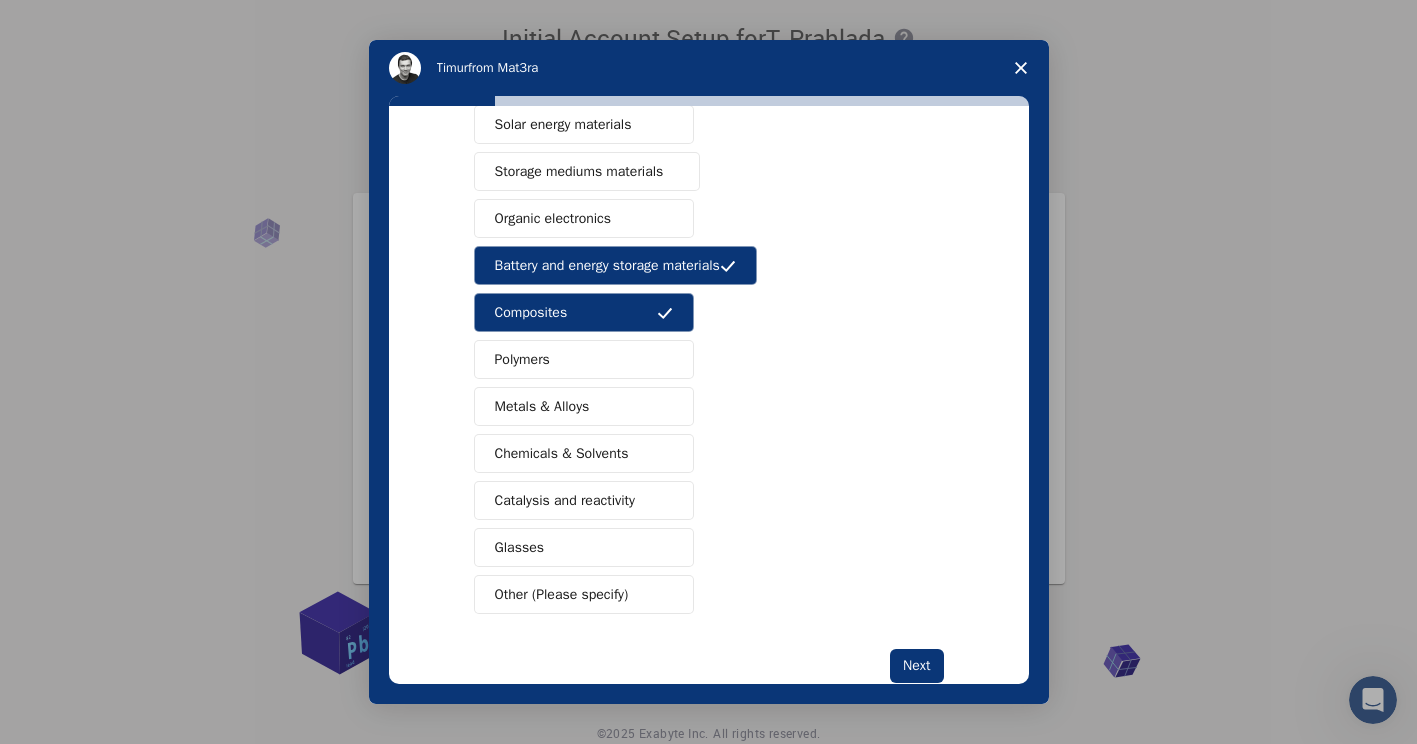 scroll, scrollTop: 221, scrollLeft: 0, axis: vertical 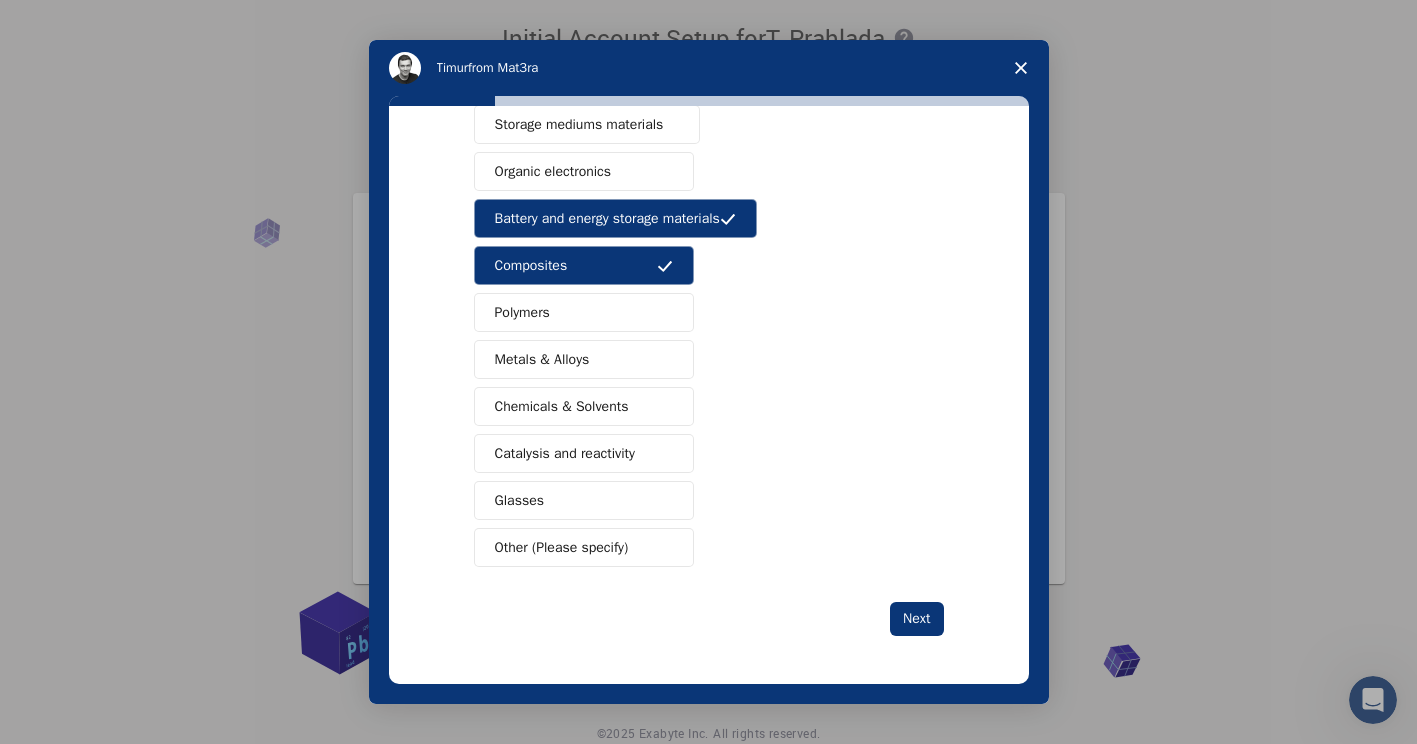 click on "Polymers" at bounding box center [584, 312] 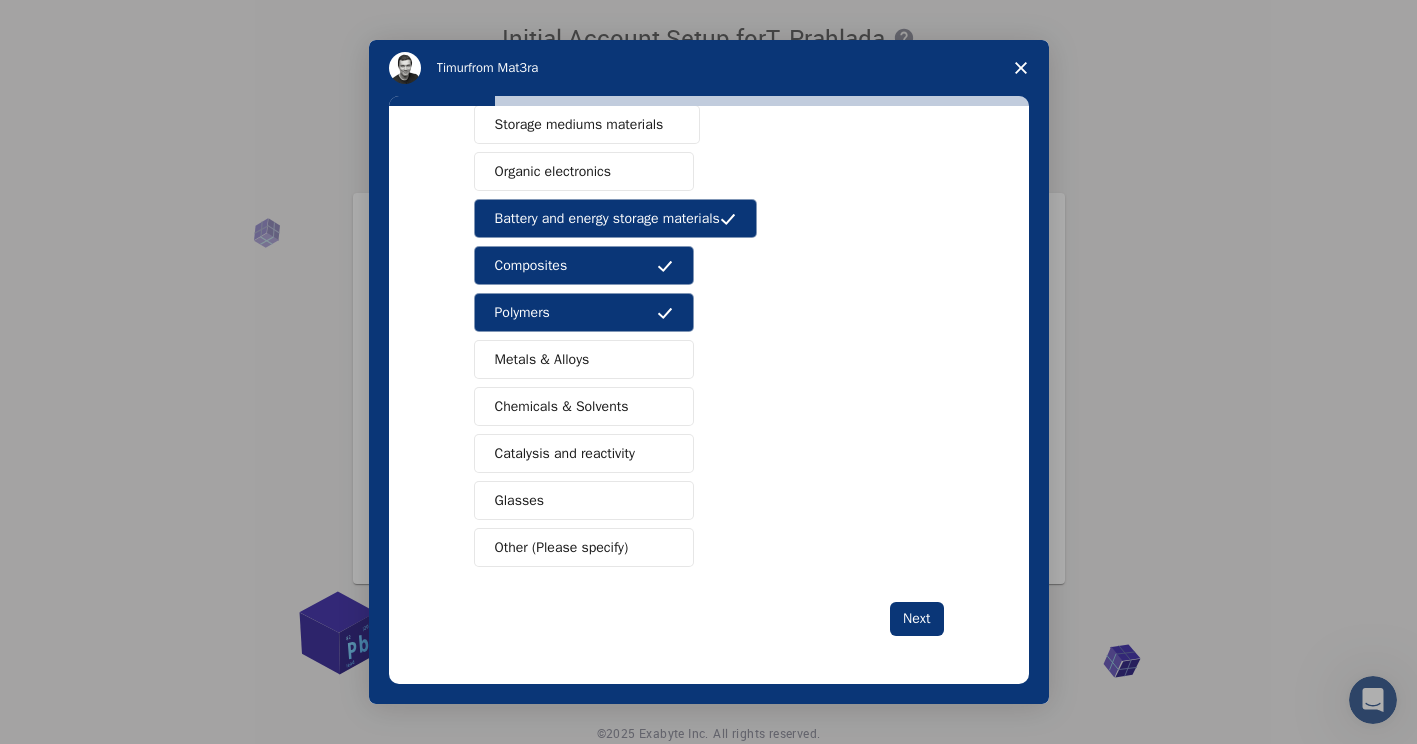 click on "Chemicals & Solvents" at bounding box center (562, 406) 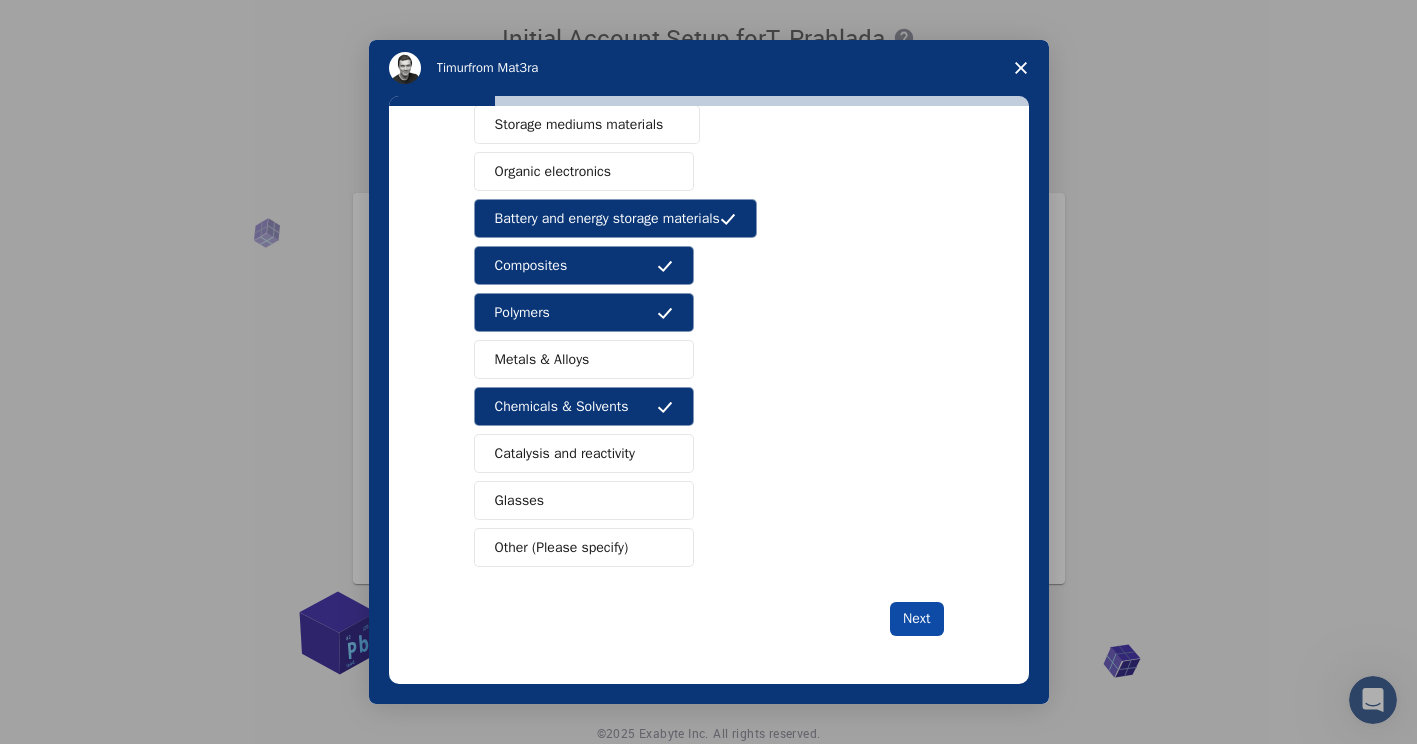 click on "Next" at bounding box center (916, 619) 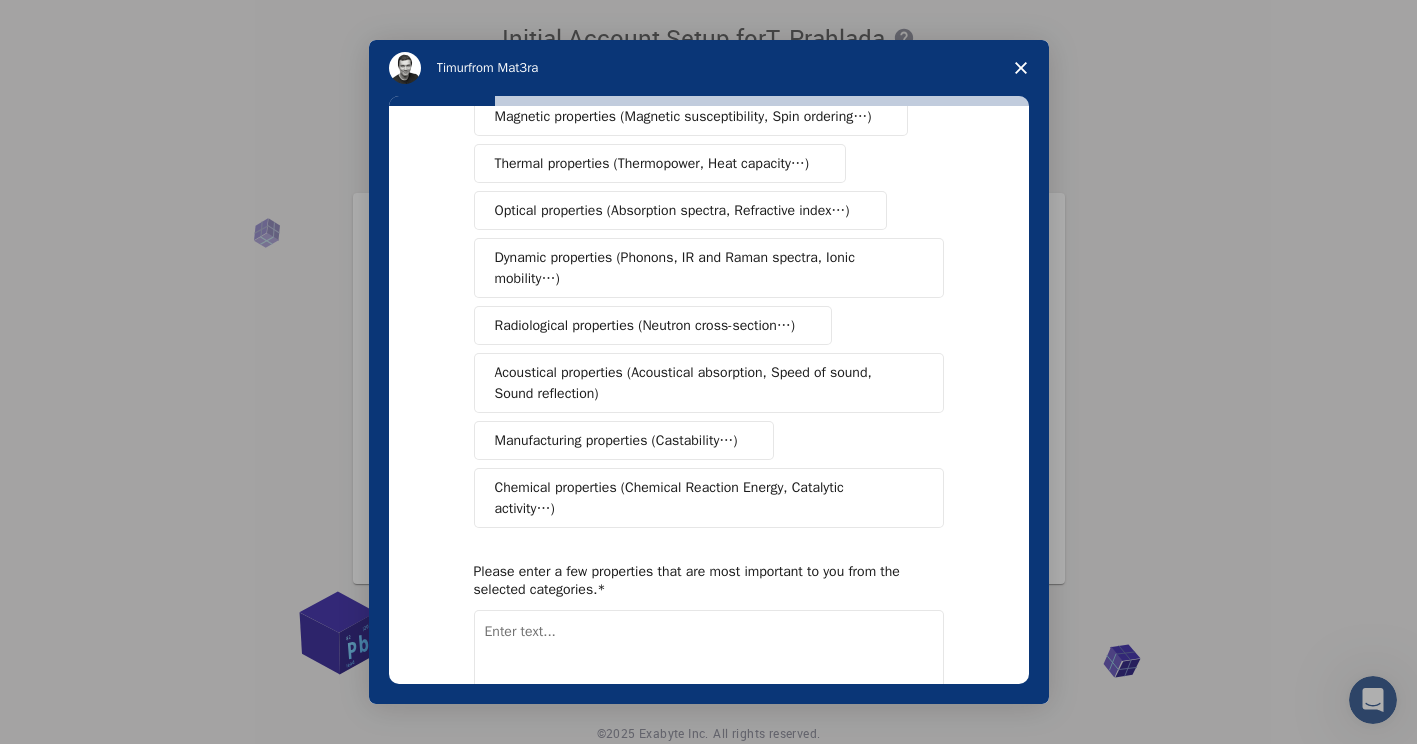 scroll, scrollTop: 0, scrollLeft: 0, axis: both 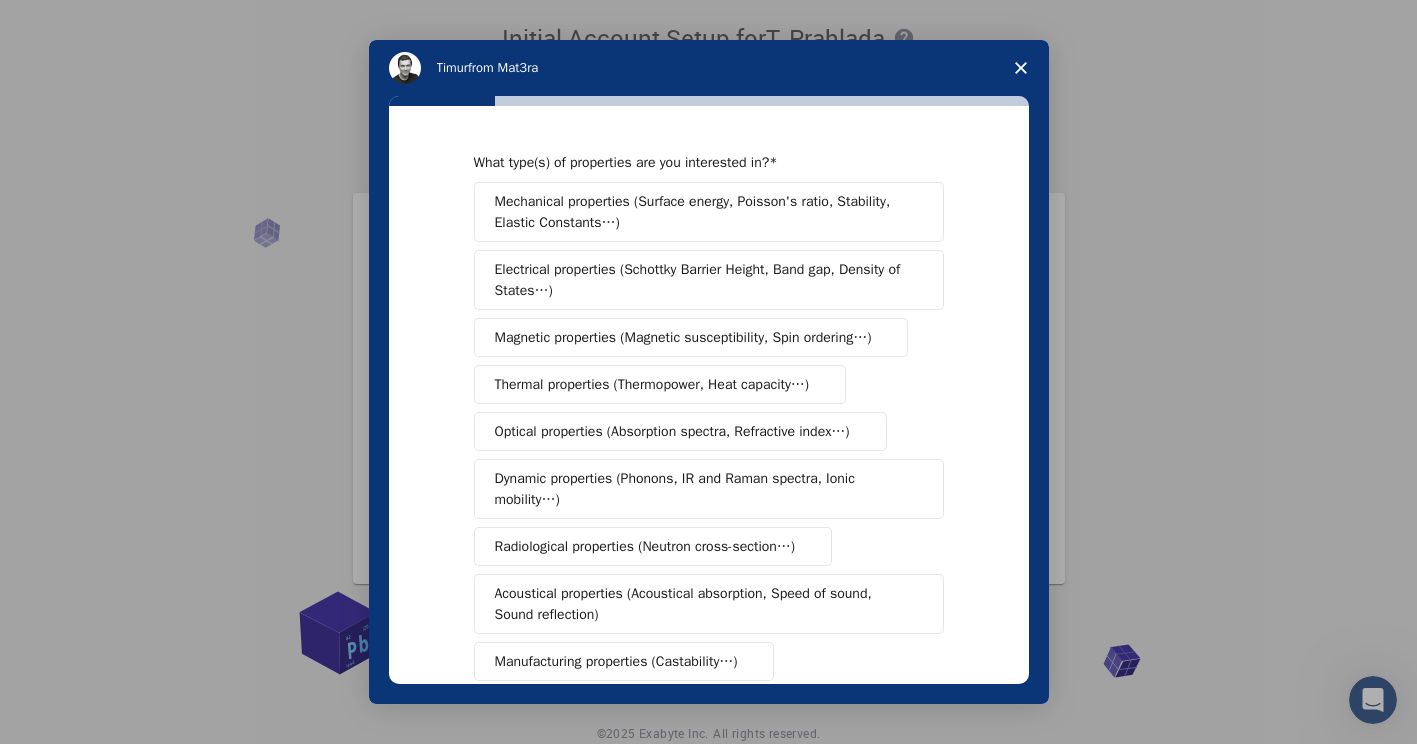 drag, startPoint x: 823, startPoint y: 277, endPoint x: 747, endPoint y: 281, distance: 76.105194 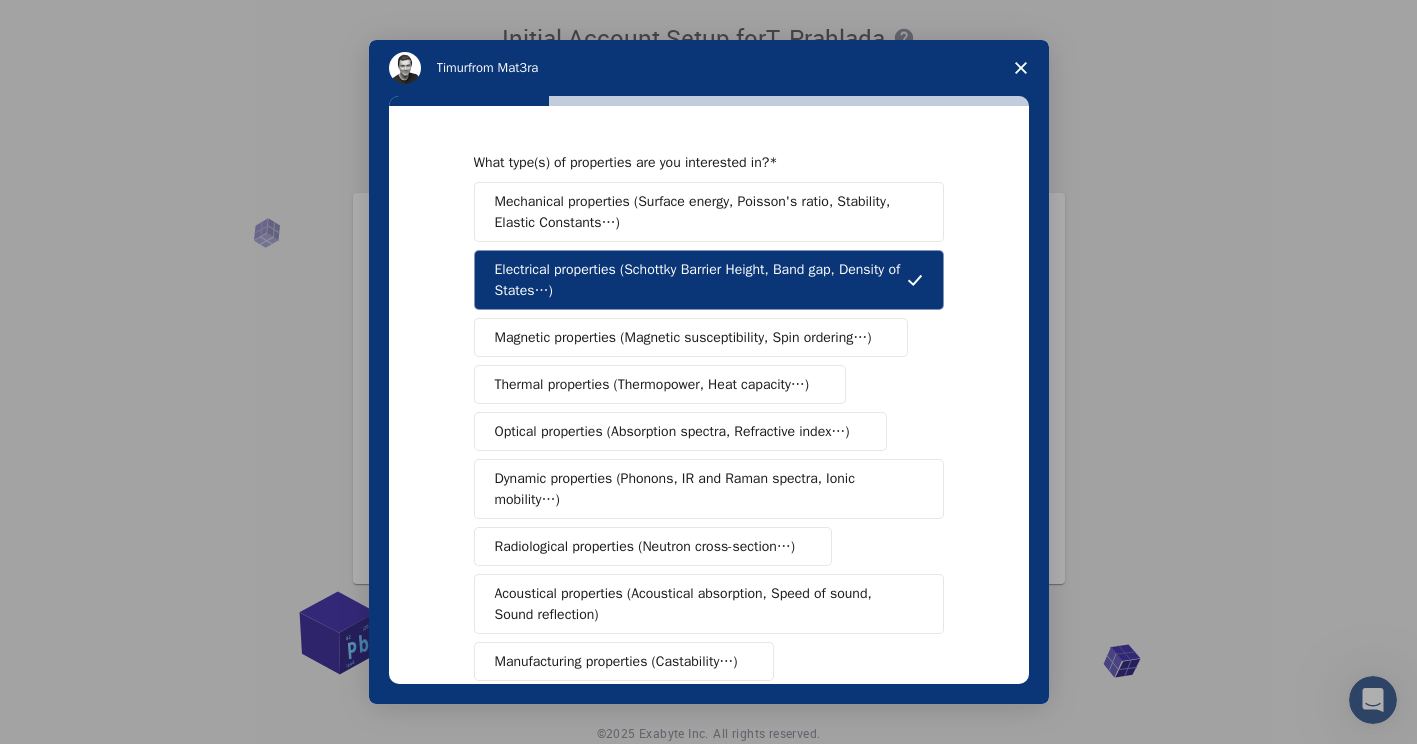click on "Magnetic properties (Magnetic susceptibility, Spin ordering…)" at bounding box center [683, 337] 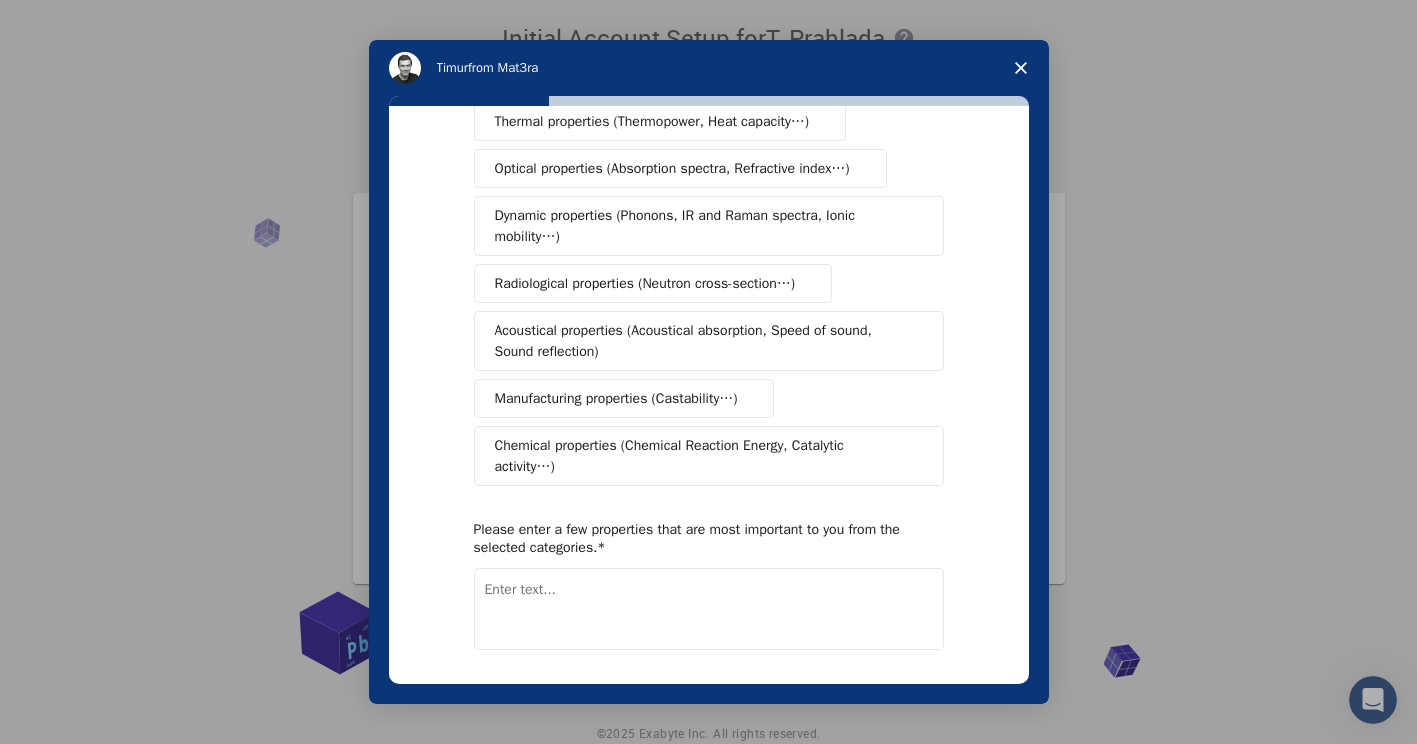 scroll, scrollTop: 300, scrollLeft: 0, axis: vertical 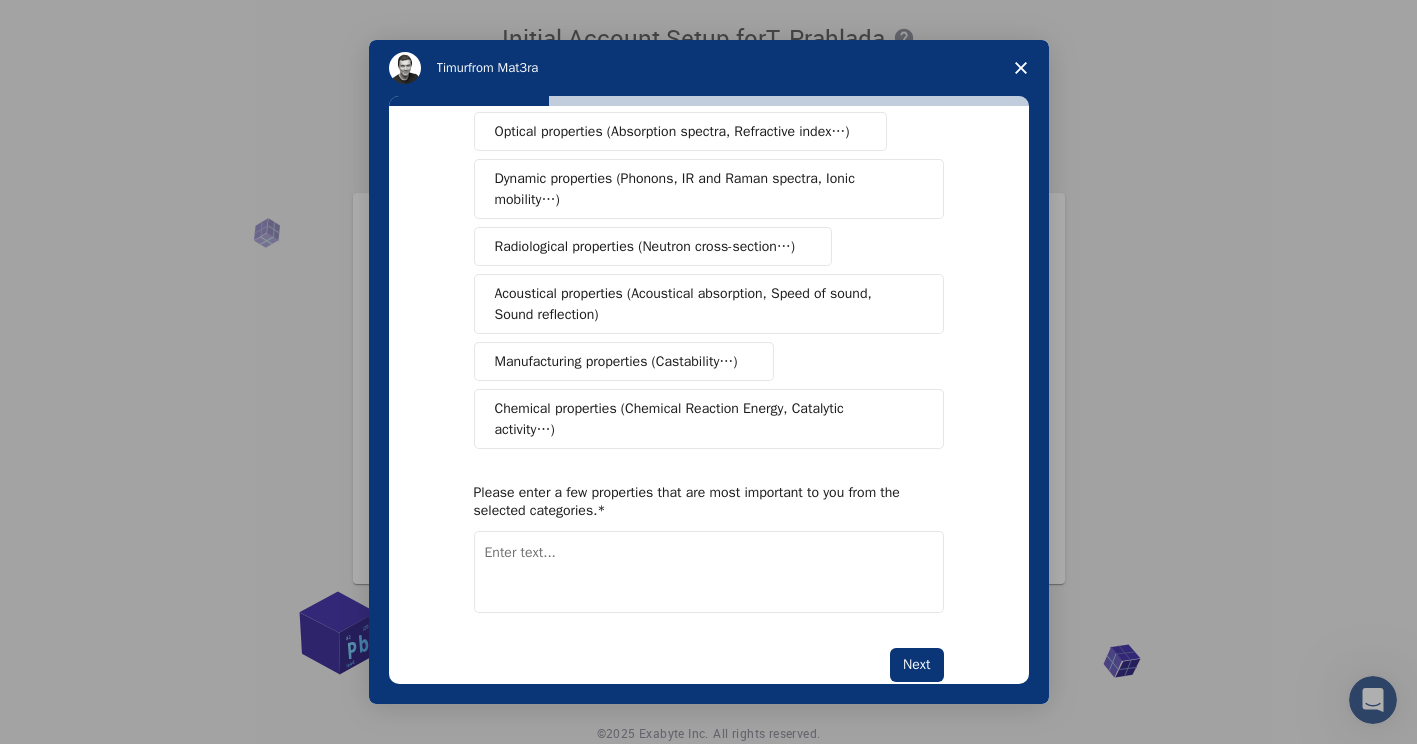 click on "Chemical properties (Chemical Reaction Energy, Catalytic activity…)" at bounding box center (701, 419) 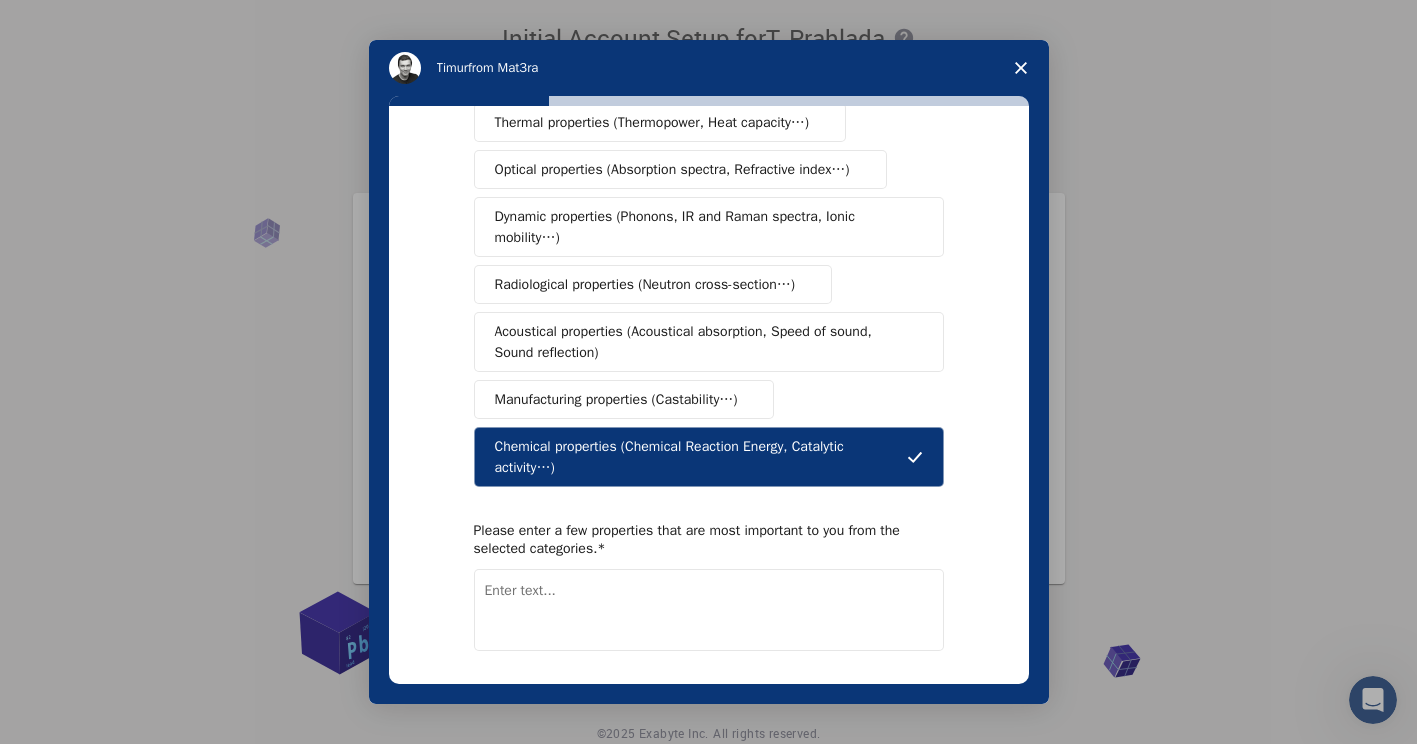 scroll, scrollTop: 324, scrollLeft: 0, axis: vertical 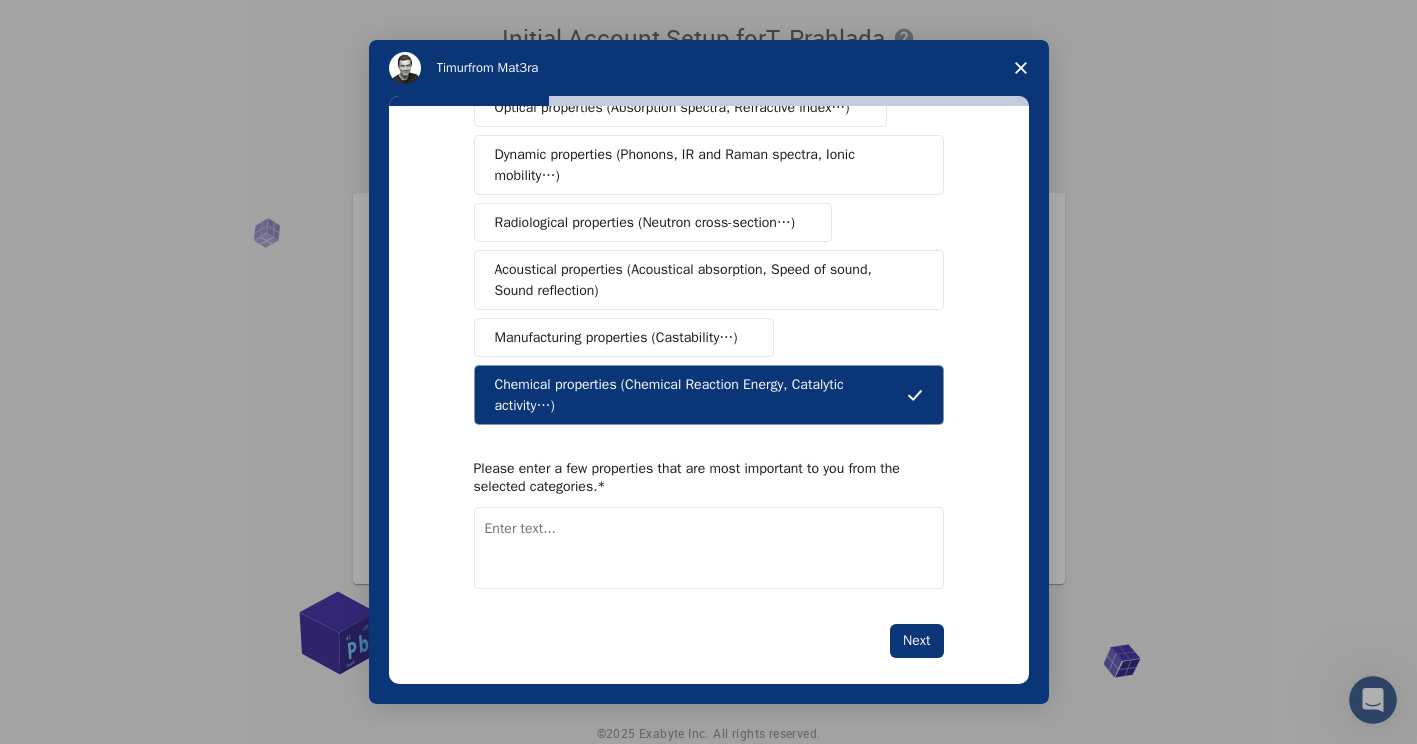 click at bounding box center (709, 548) 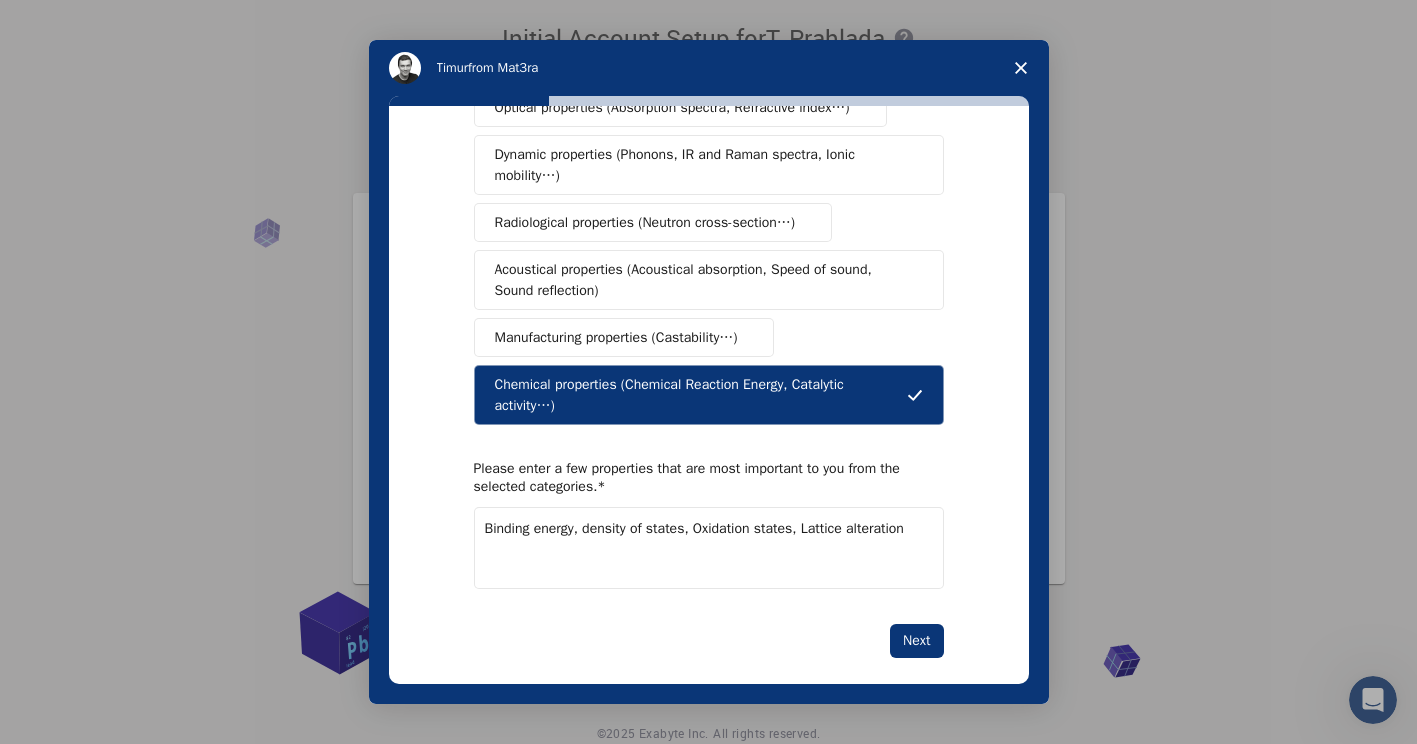 type on "Binding energy, density of states, Oxidation states, Lattice alteration" 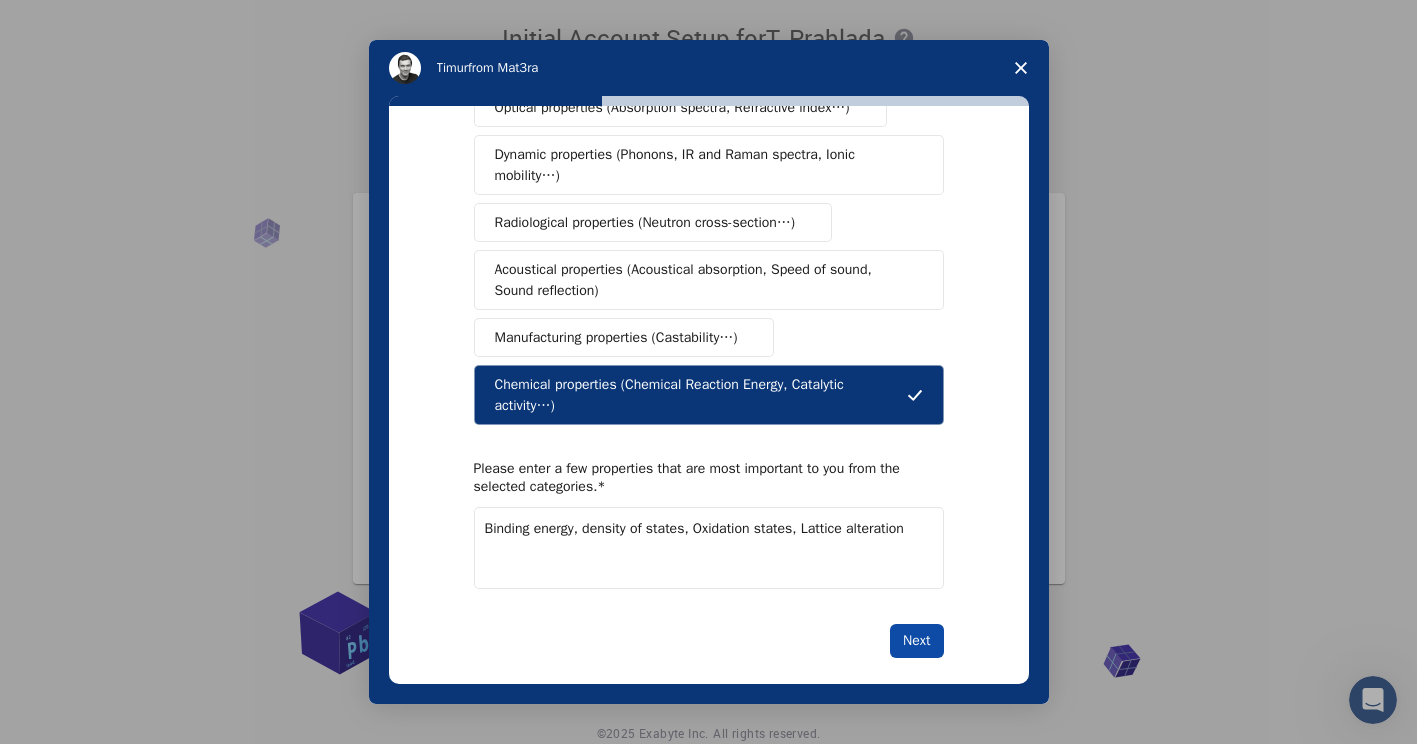 click on "Next" at bounding box center (916, 641) 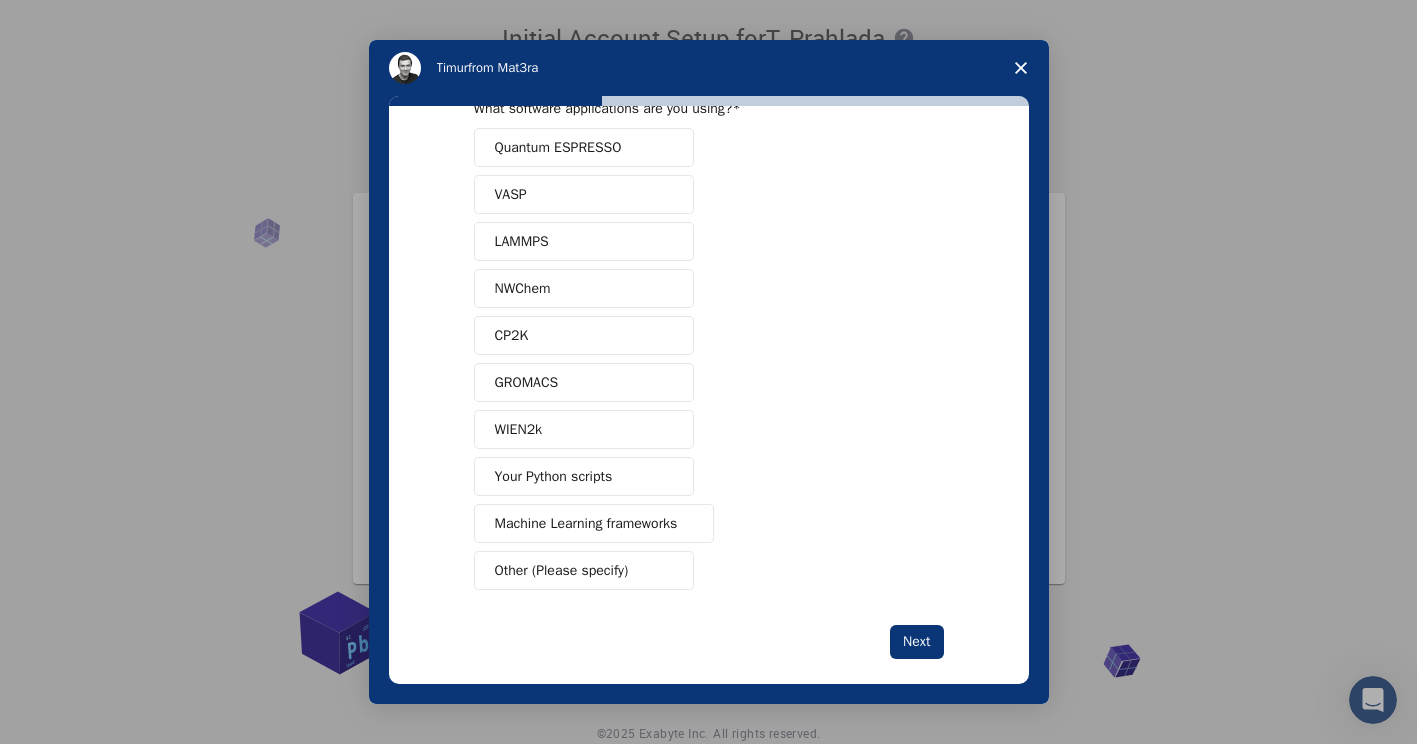 scroll, scrollTop: 77, scrollLeft: 0, axis: vertical 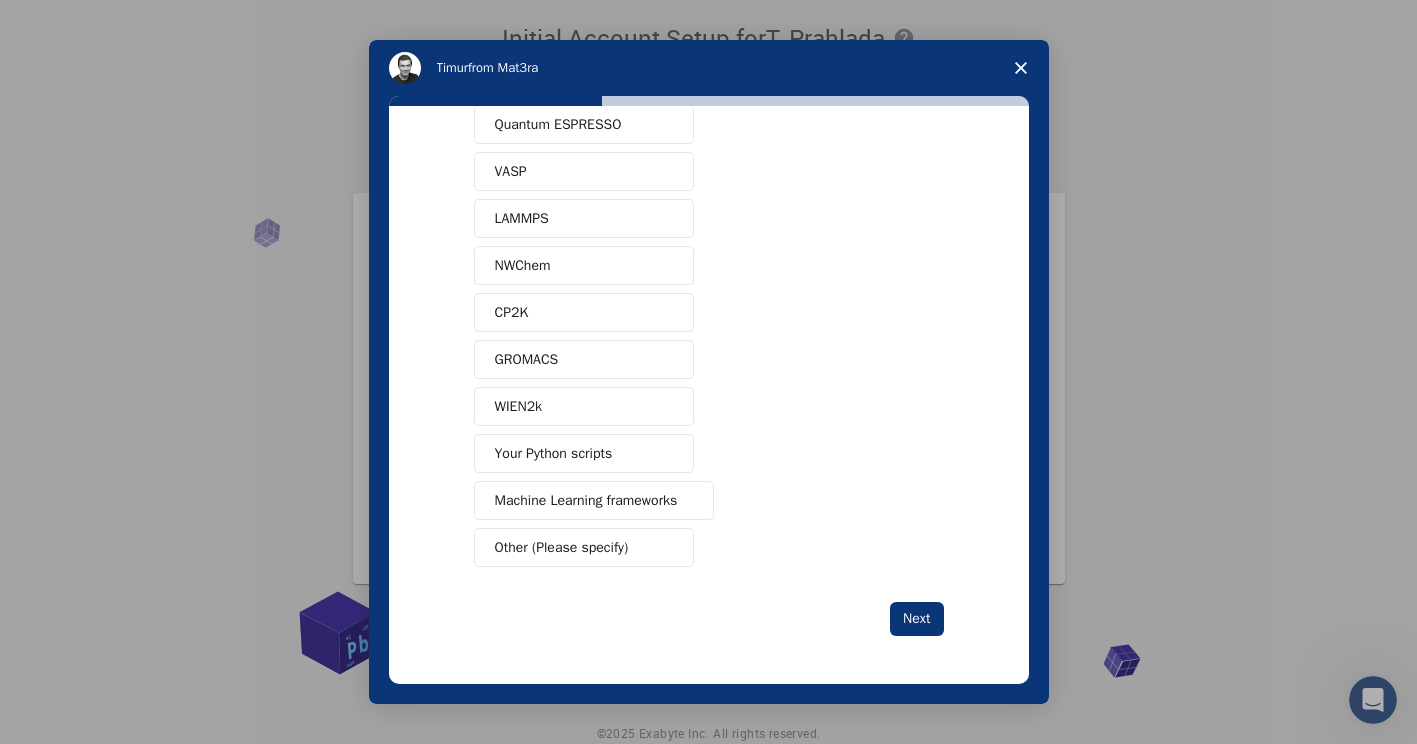 click on "Other (Please specify)" at bounding box center (562, 547) 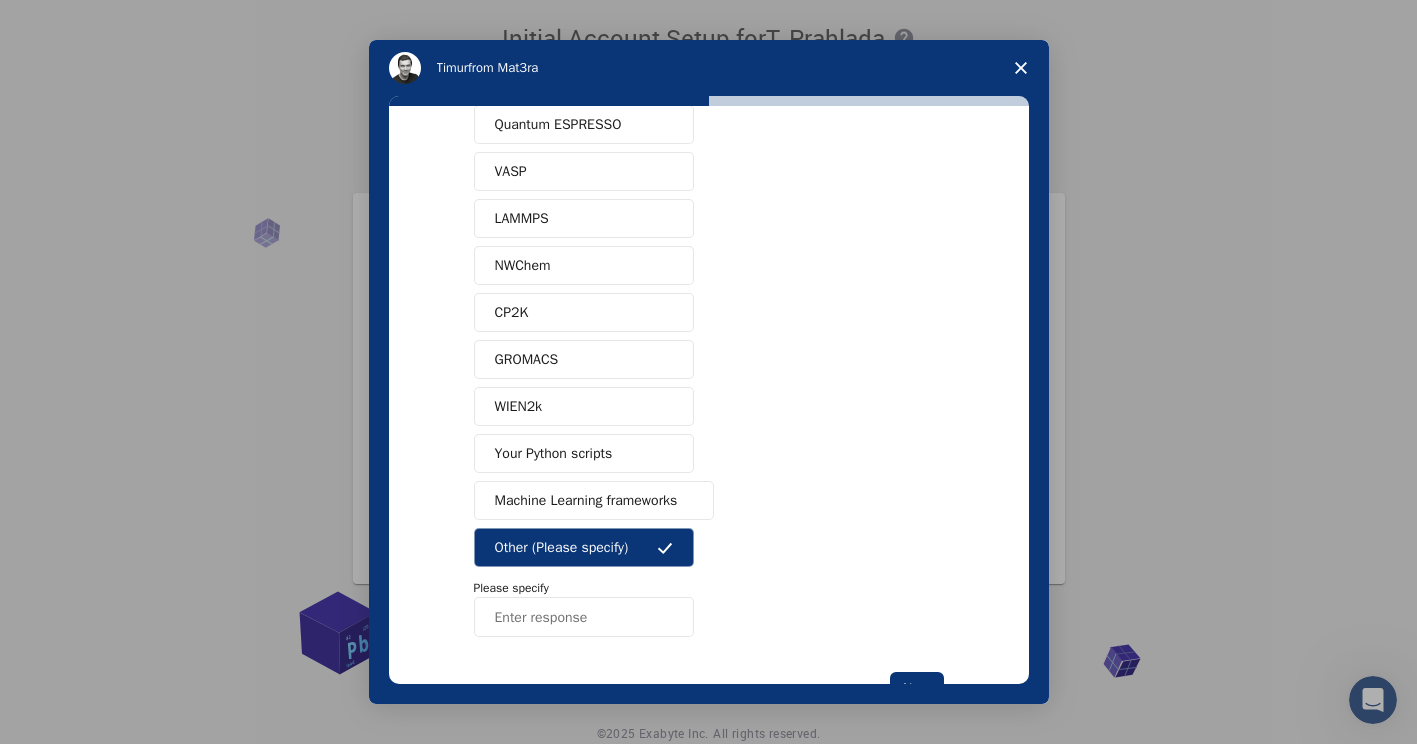 click at bounding box center (584, 617) 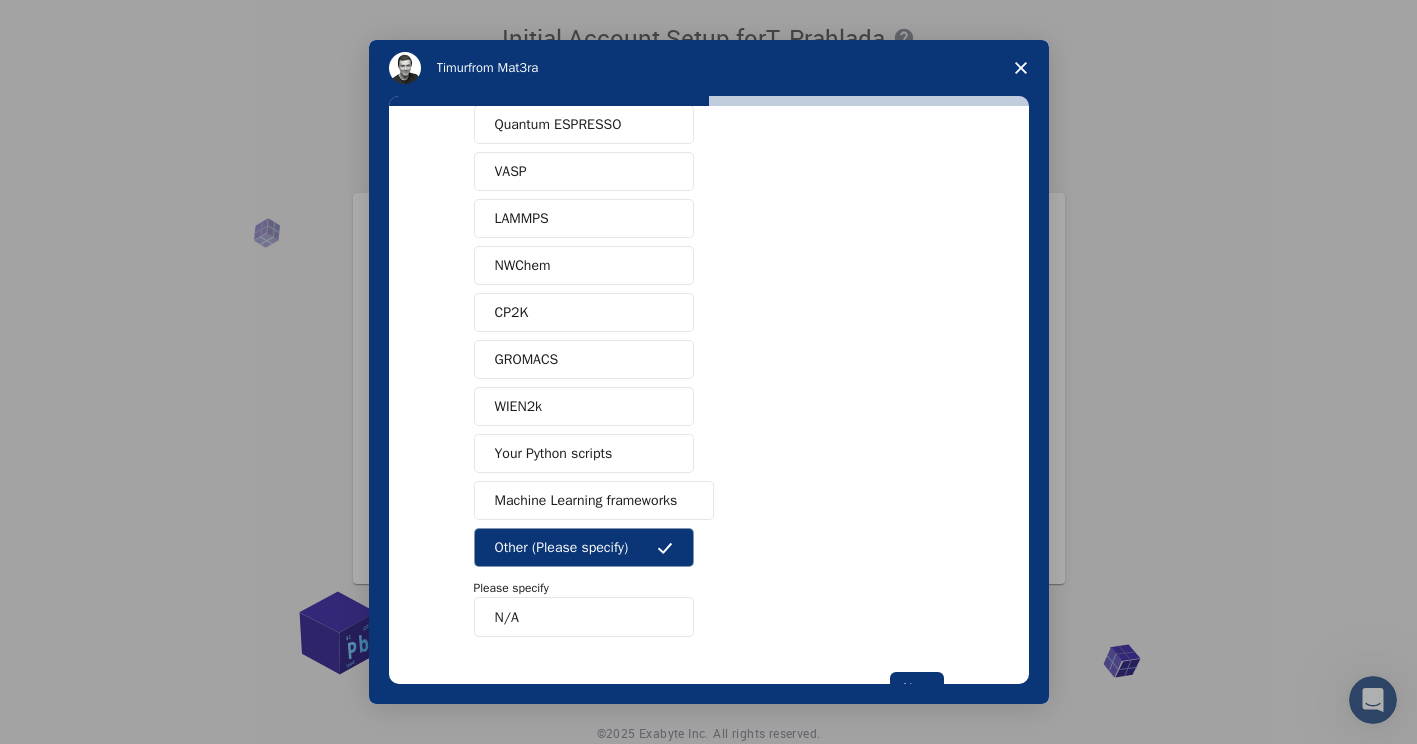 scroll, scrollTop: 147, scrollLeft: 0, axis: vertical 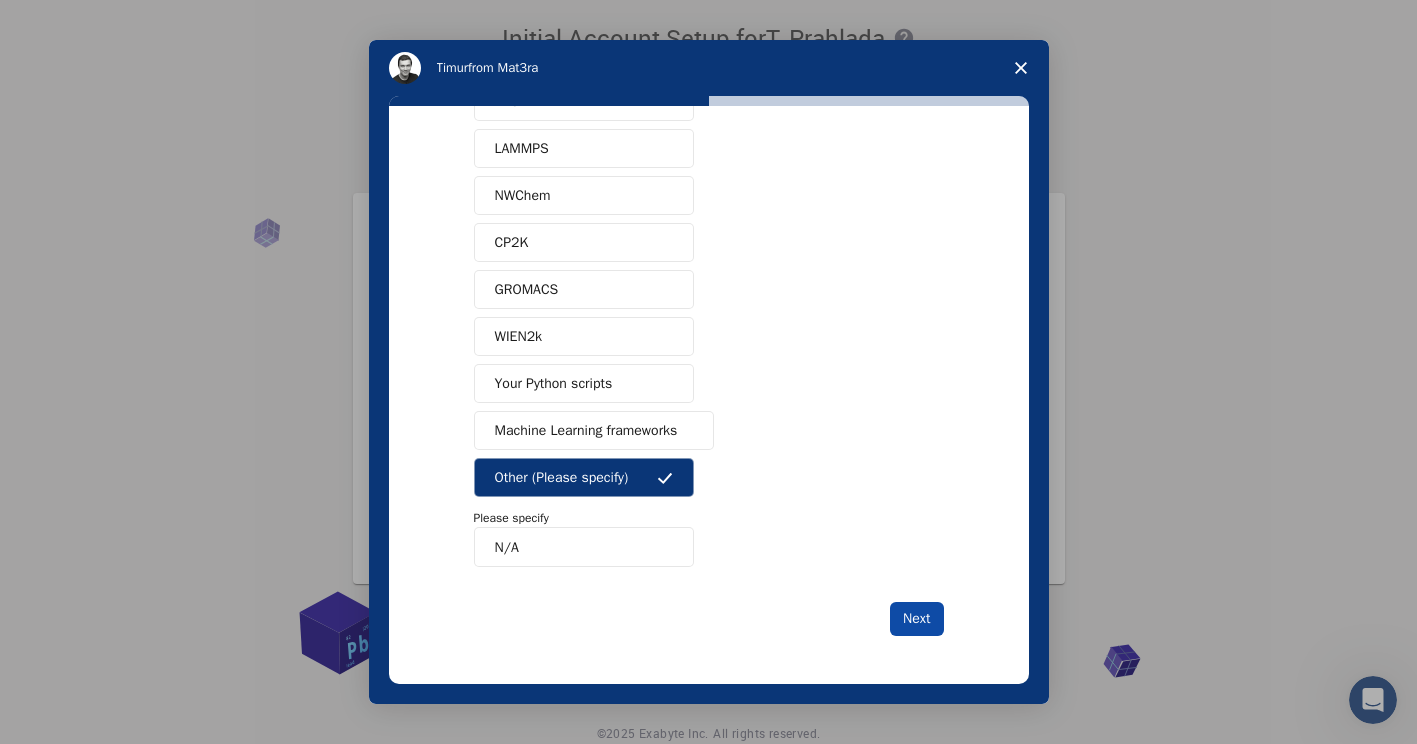 type on "N/A" 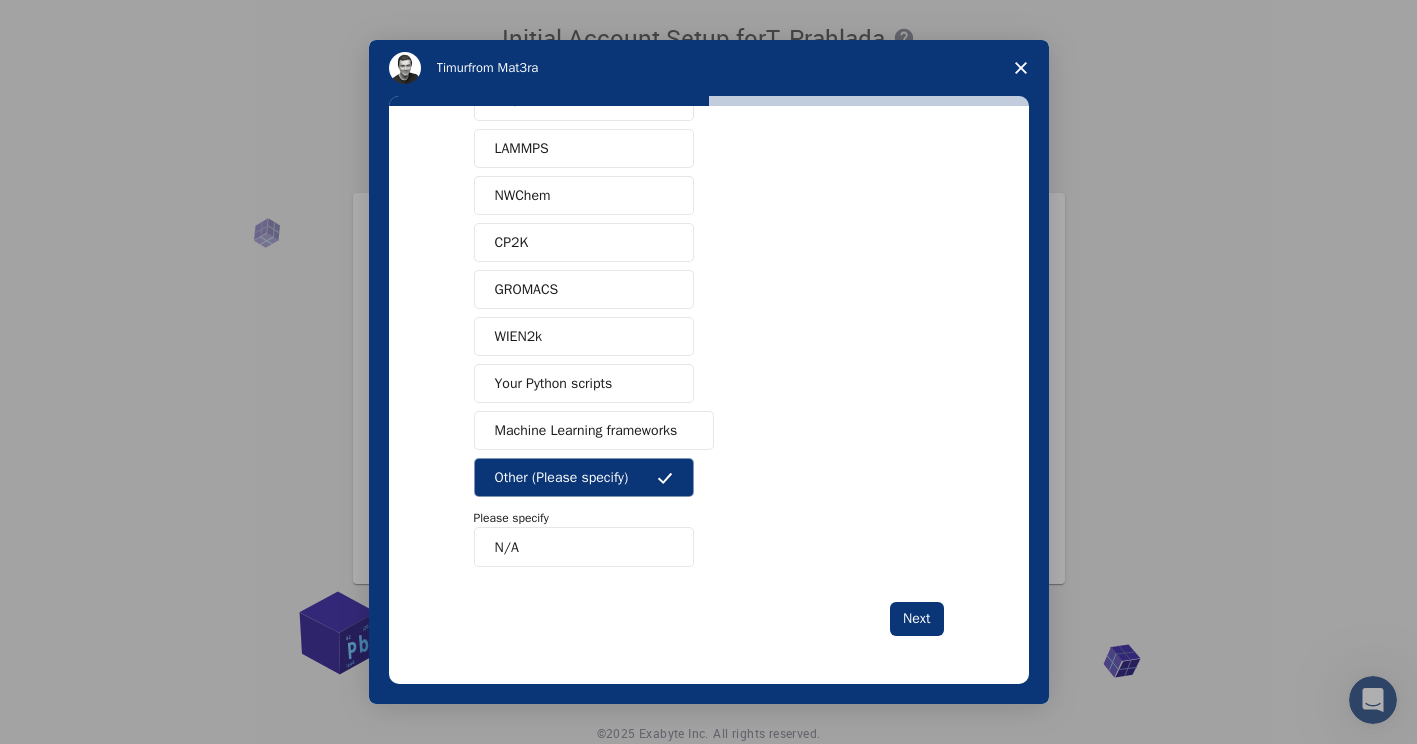 scroll, scrollTop: 0, scrollLeft: 0, axis: both 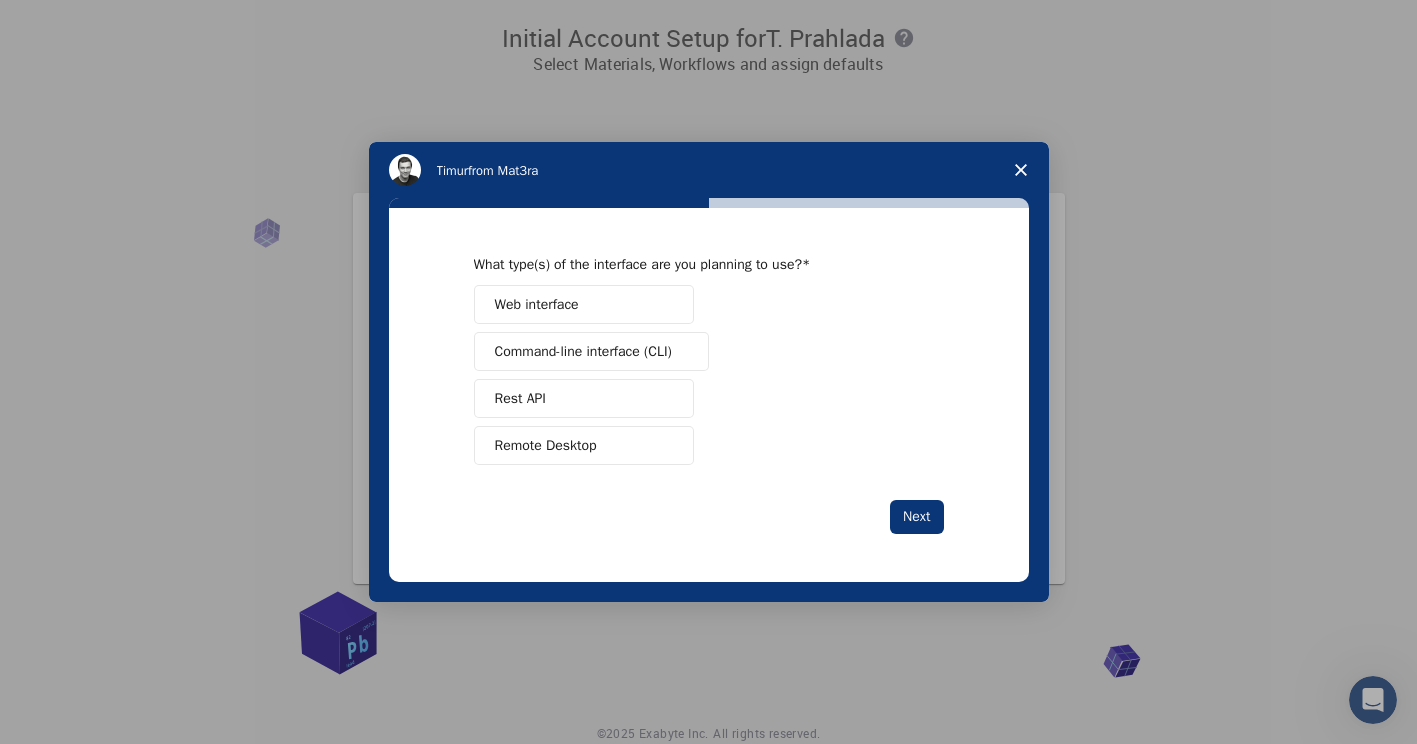 click on "Web interface Command-line interface (CLI) Rest API Remote Desktop" at bounding box center (709, 375) 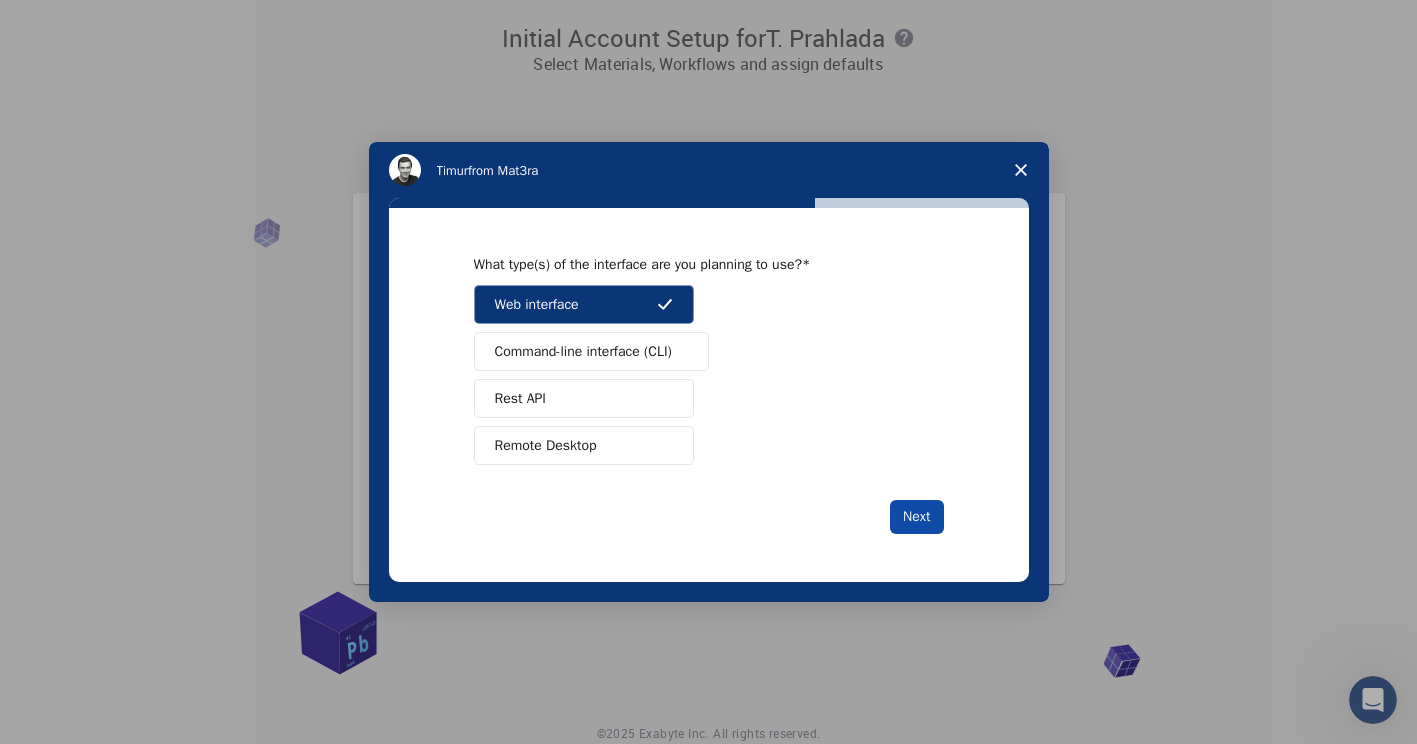 click on "Next" at bounding box center [916, 517] 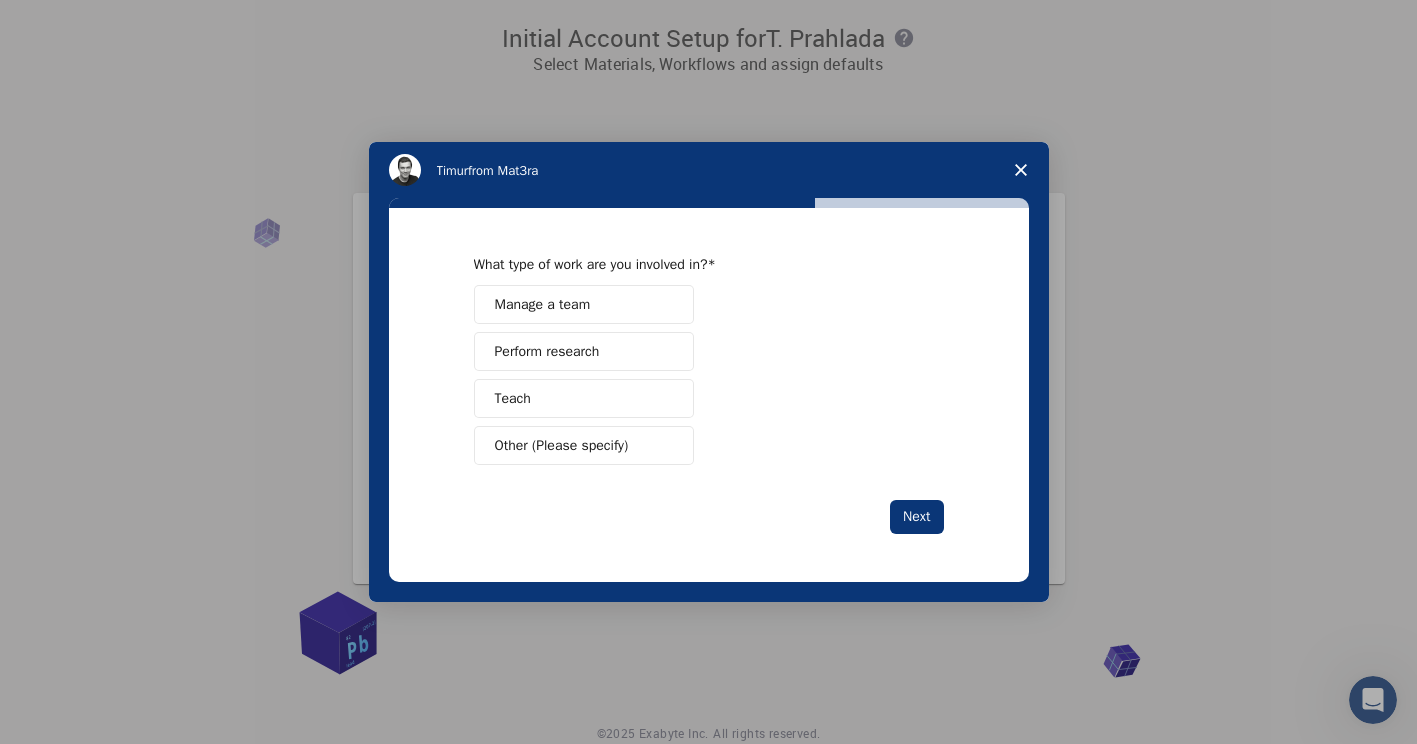 click on "Perform research" at bounding box center (547, 351) 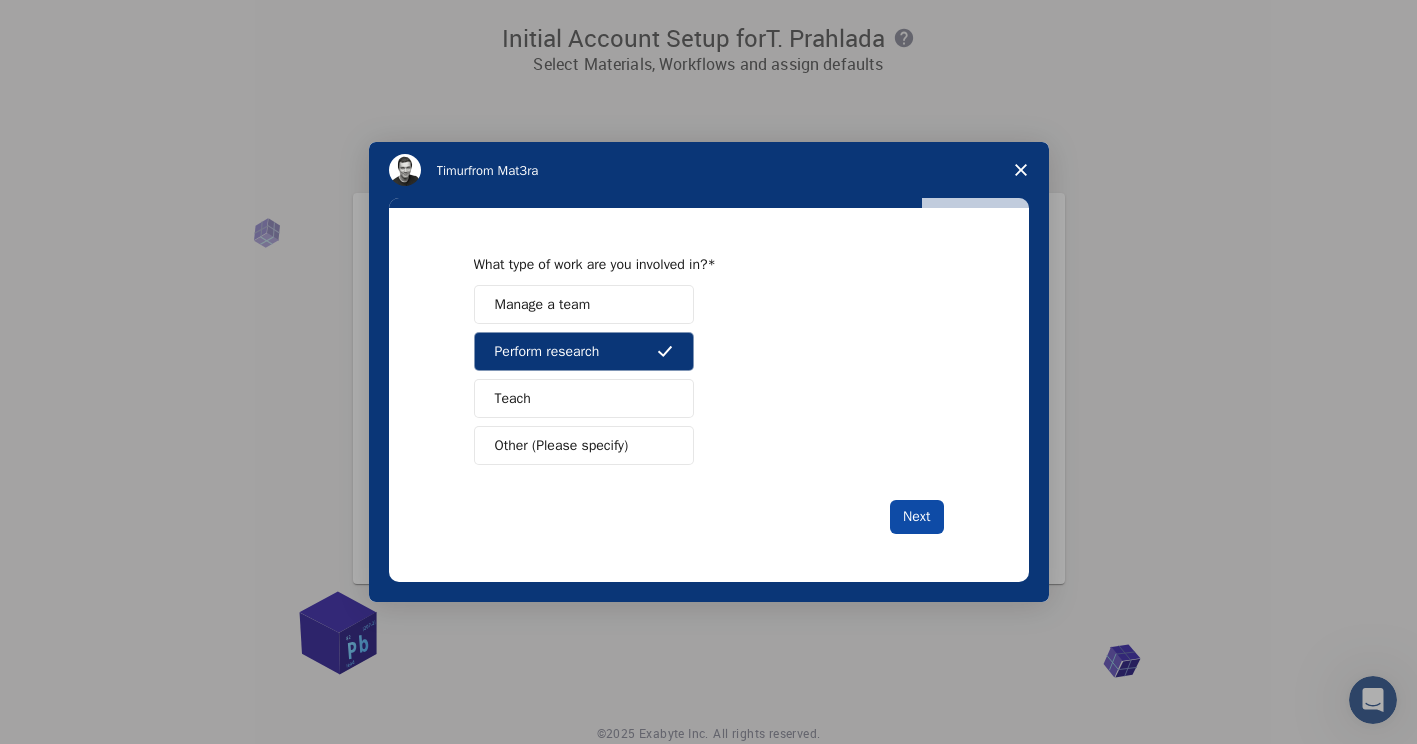 click on "Next" at bounding box center (916, 517) 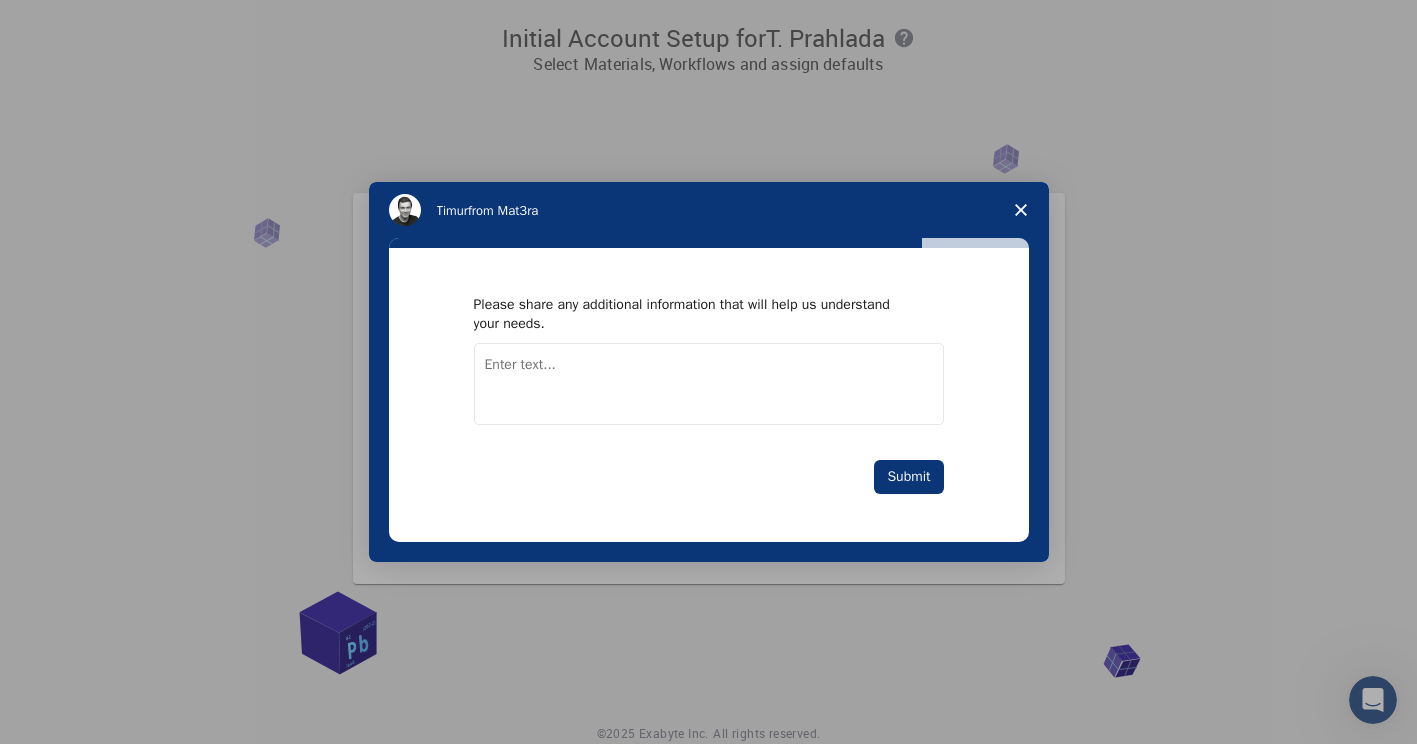 click at bounding box center (709, 384) 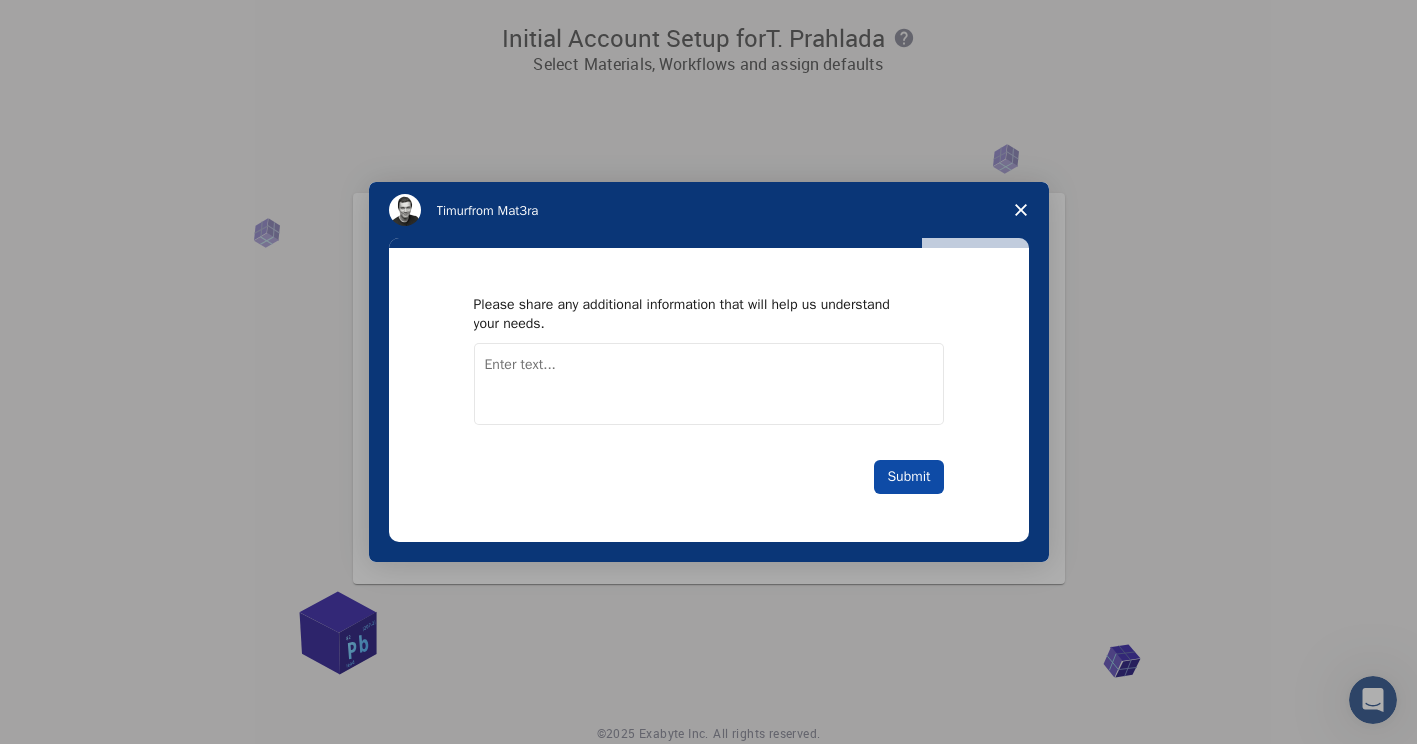 click on "Submit" at bounding box center (908, 477) 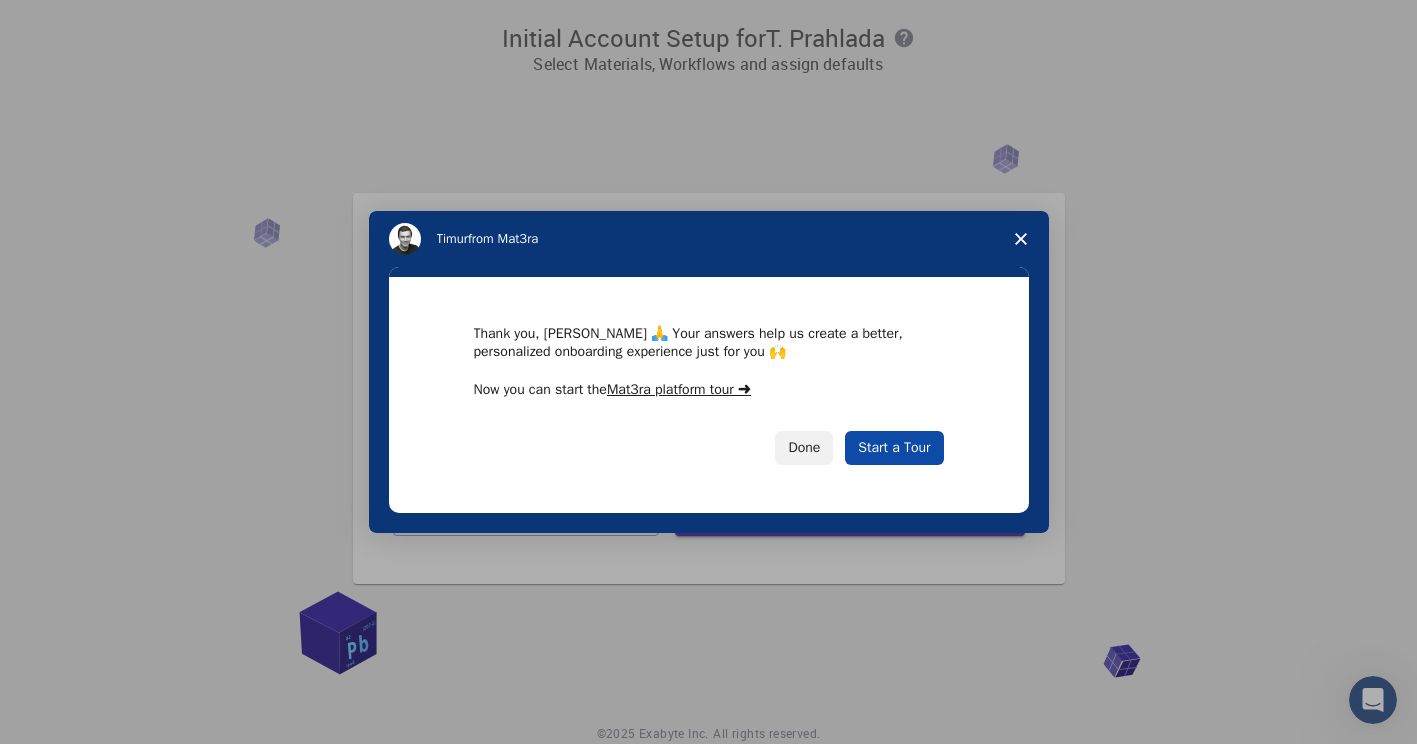 click on "Start a Tour" at bounding box center [894, 448] 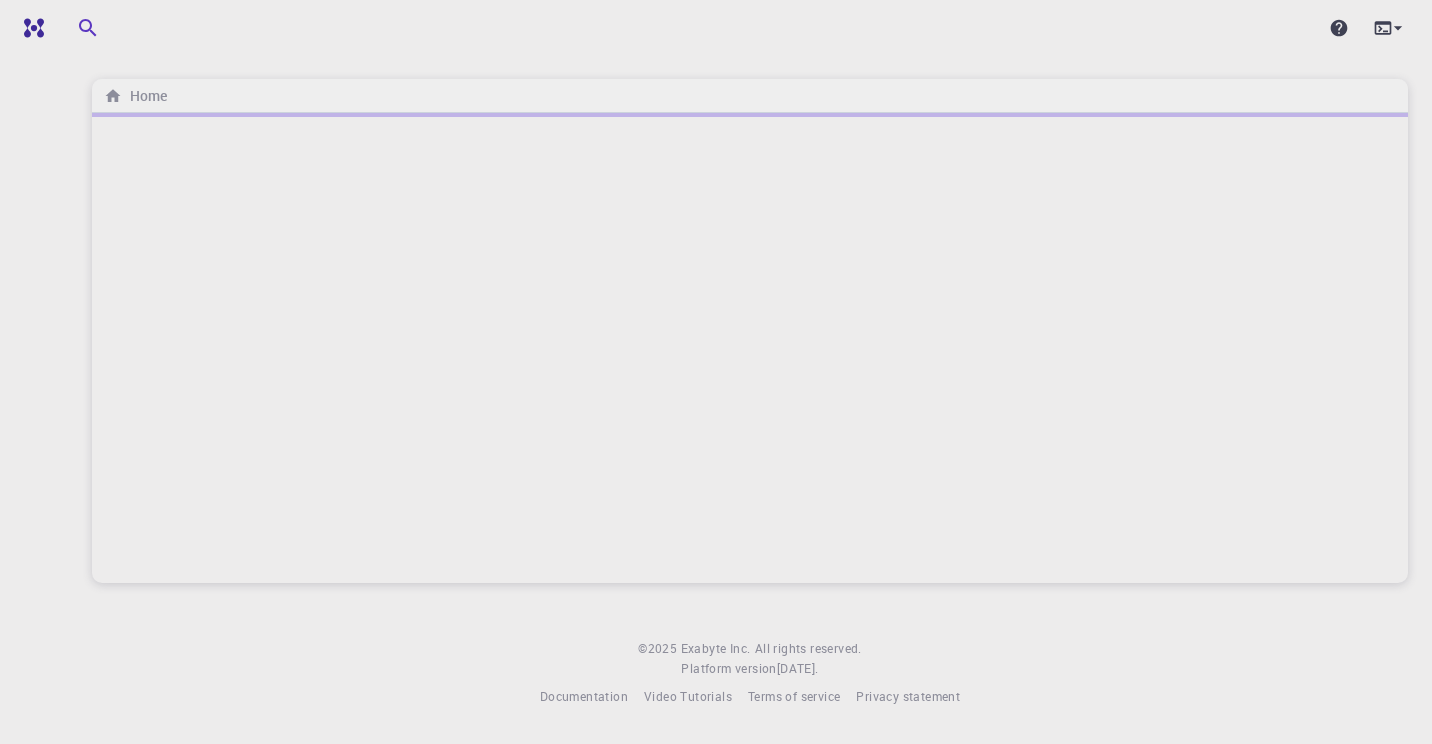 scroll, scrollTop: 0, scrollLeft: 0, axis: both 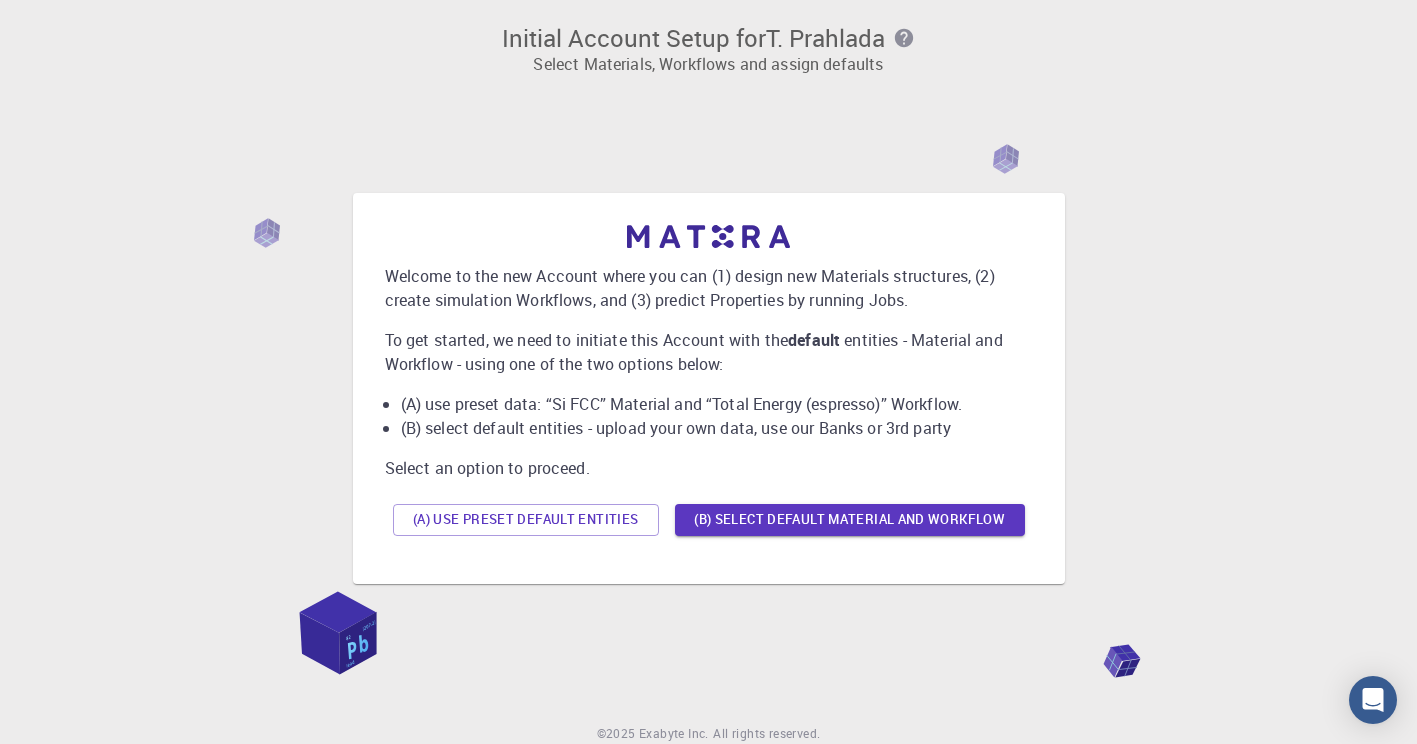 click on "(B) select default entities - upload your own data, use our Banks or 3rd party" at bounding box center (717, 428) 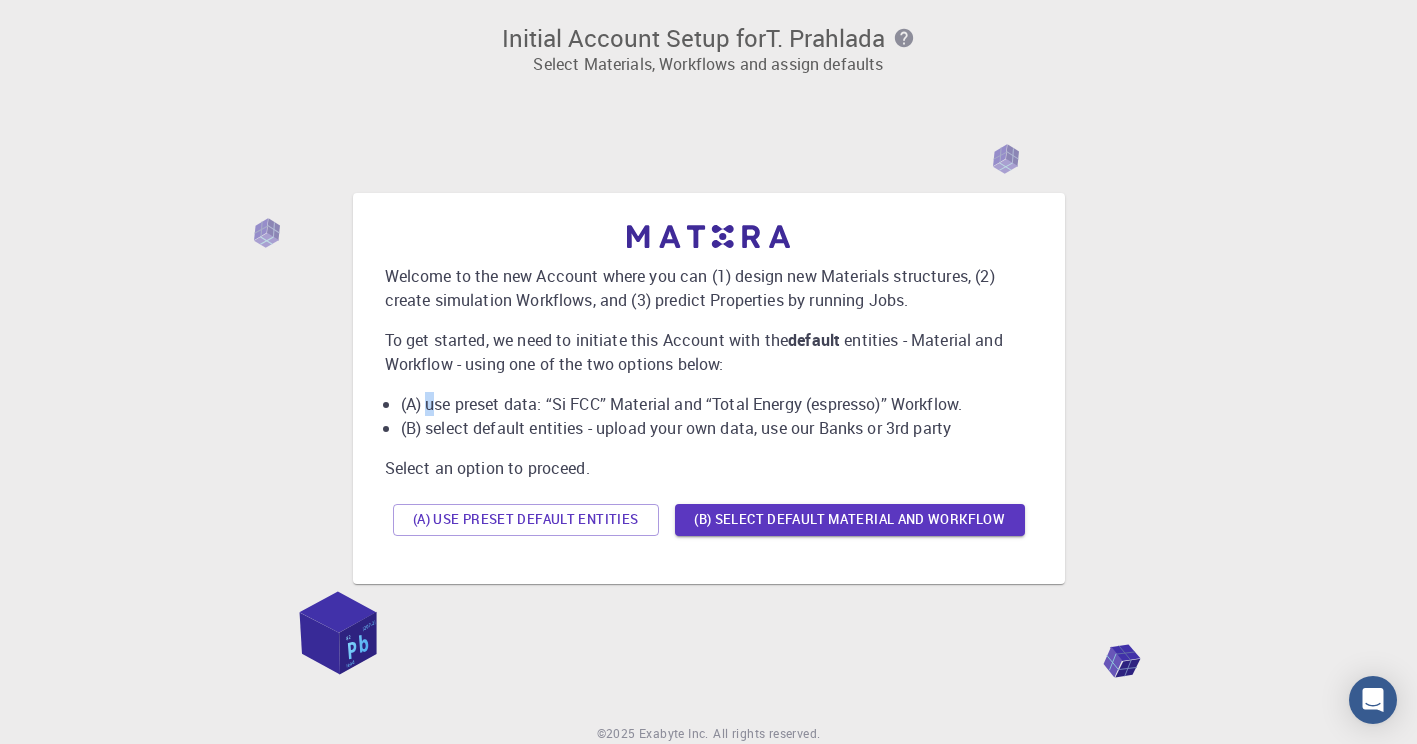 click on "(A) use preset data: “Si FCC” Material and “Total Energy (espresso)” Workflow." at bounding box center [717, 404] 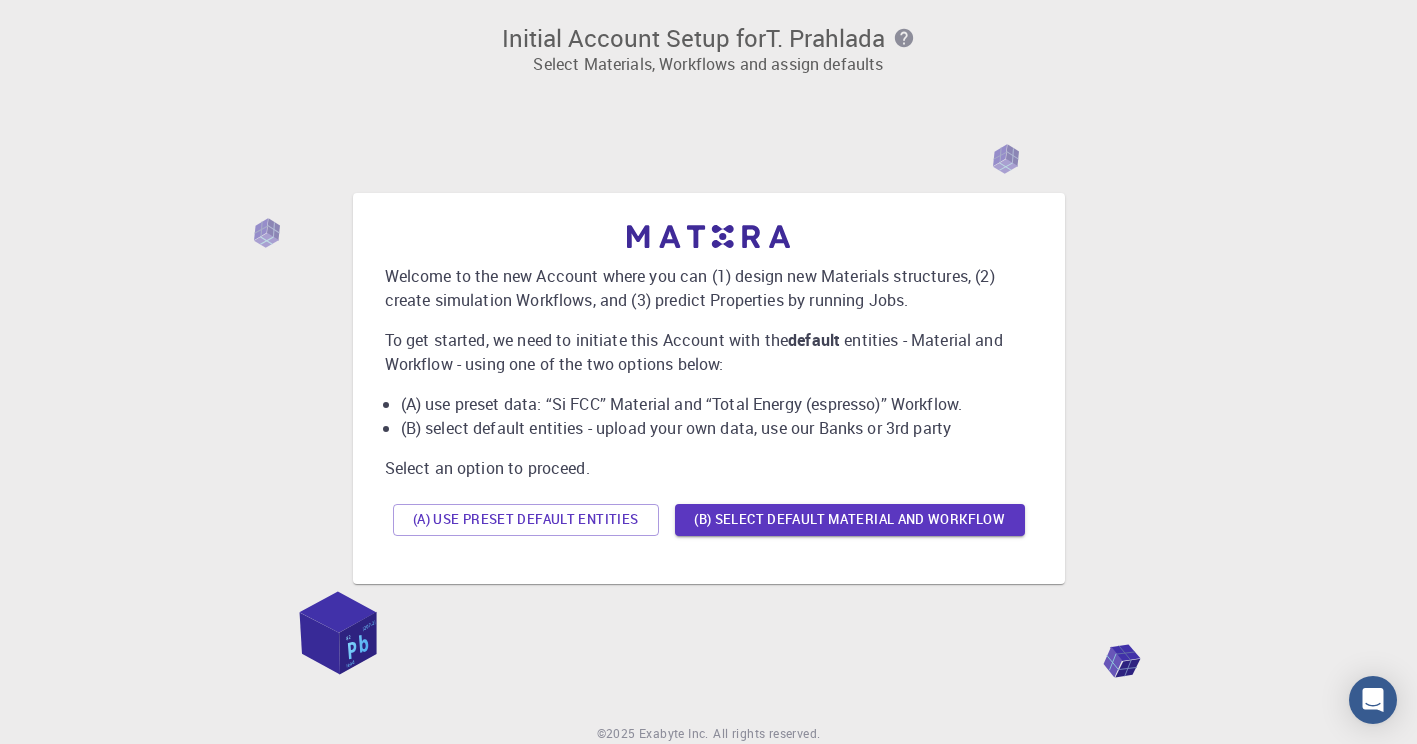 drag, startPoint x: 434, startPoint y: 402, endPoint x: 568, endPoint y: 385, distance: 135.07405 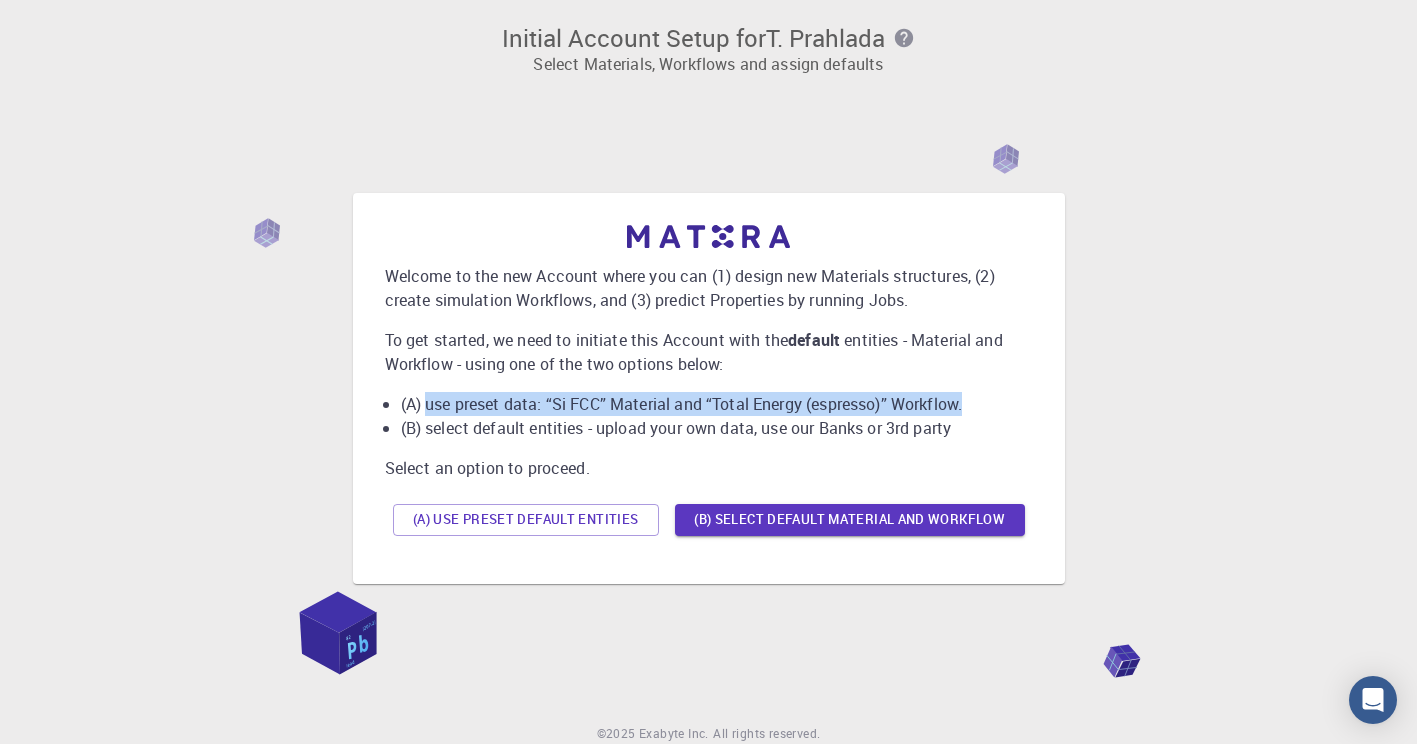 drag, startPoint x: 427, startPoint y: 400, endPoint x: 984, endPoint y: 399, distance: 557.0009 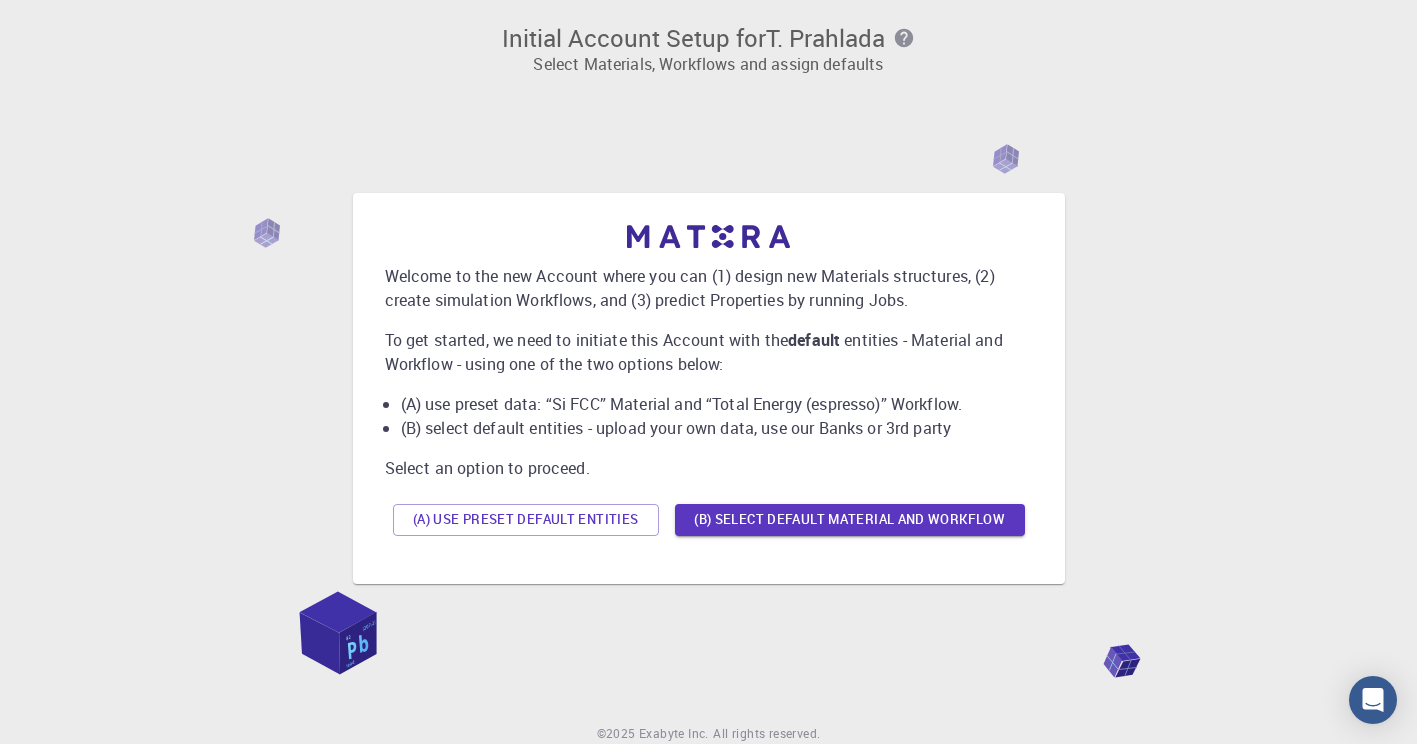 click on "Welcome to the new Account where you can (1) design new Materials structures, (2) create simulation Workflows, and (3) predict Properties by running Jobs. To get started, we need to initiate this Account with the  default   entities - Material and Workflow - using one of the two options below: (A) use preset data: “Si FCC” Material and “Total Energy (espresso)” Workflow. (B) select default entities - upload your own data, use our Banks or 3rd party Select an option to proceed. (A) Use preset default entities (B) Select default material and workflow" at bounding box center [709, 384] 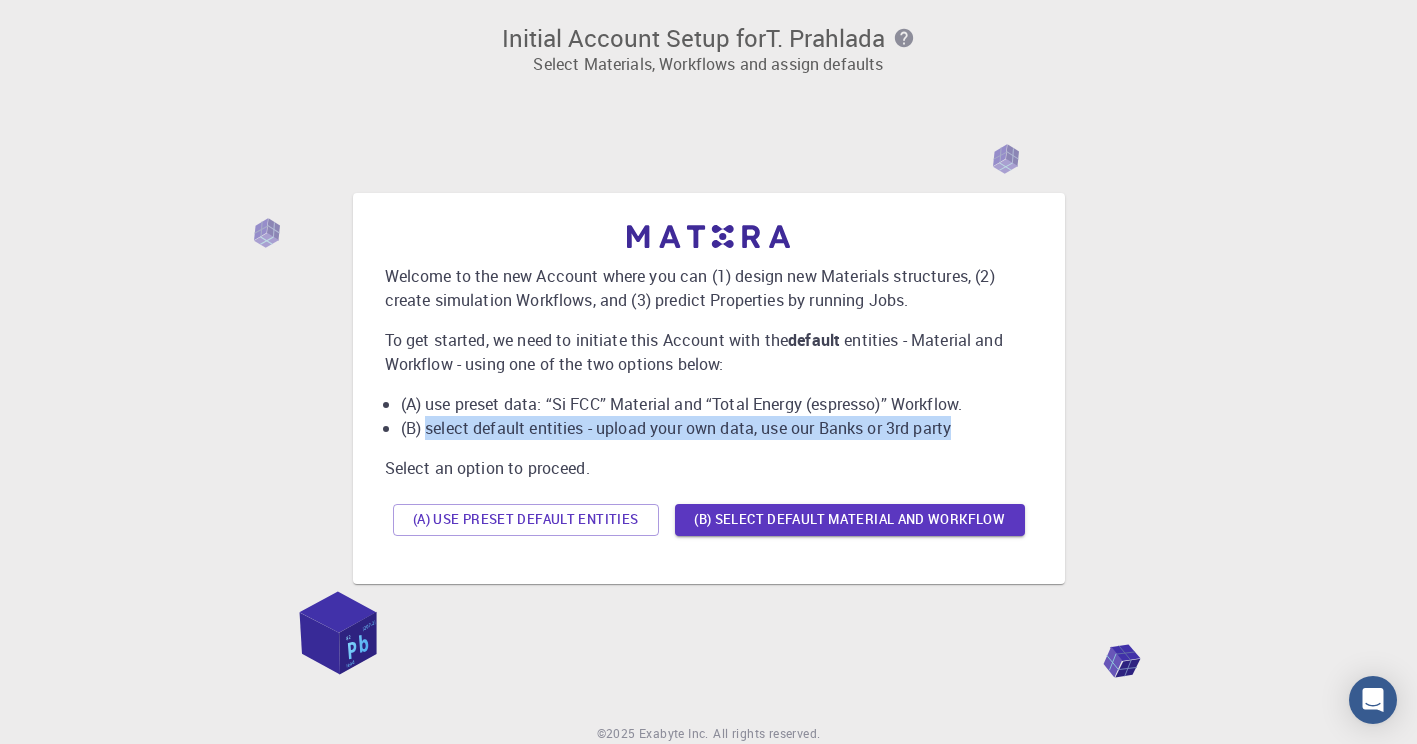drag, startPoint x: 427, startPoint y: 429, endPoint x: 973, endPoint y: 426, distance: 546.00824 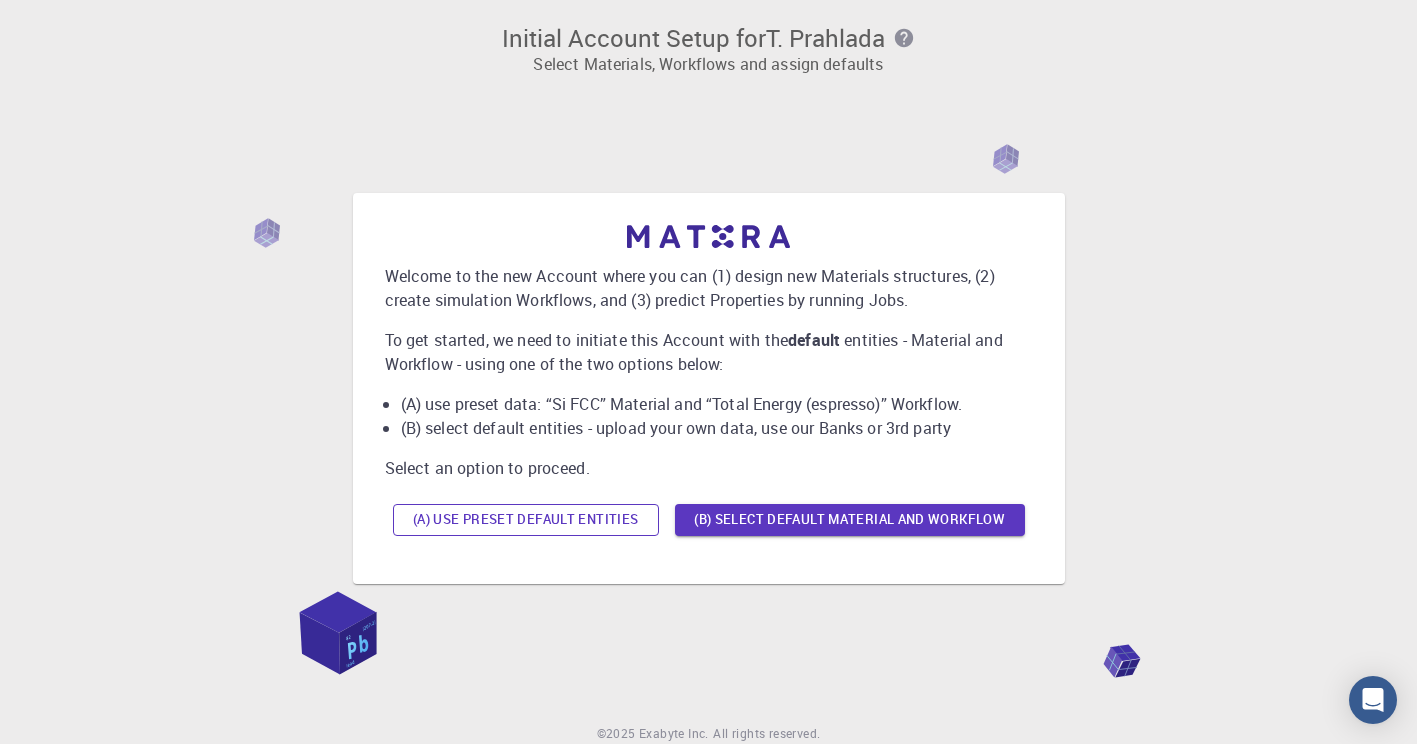 click on "(A) Use preset default entities" at bounding box center (526, 520) 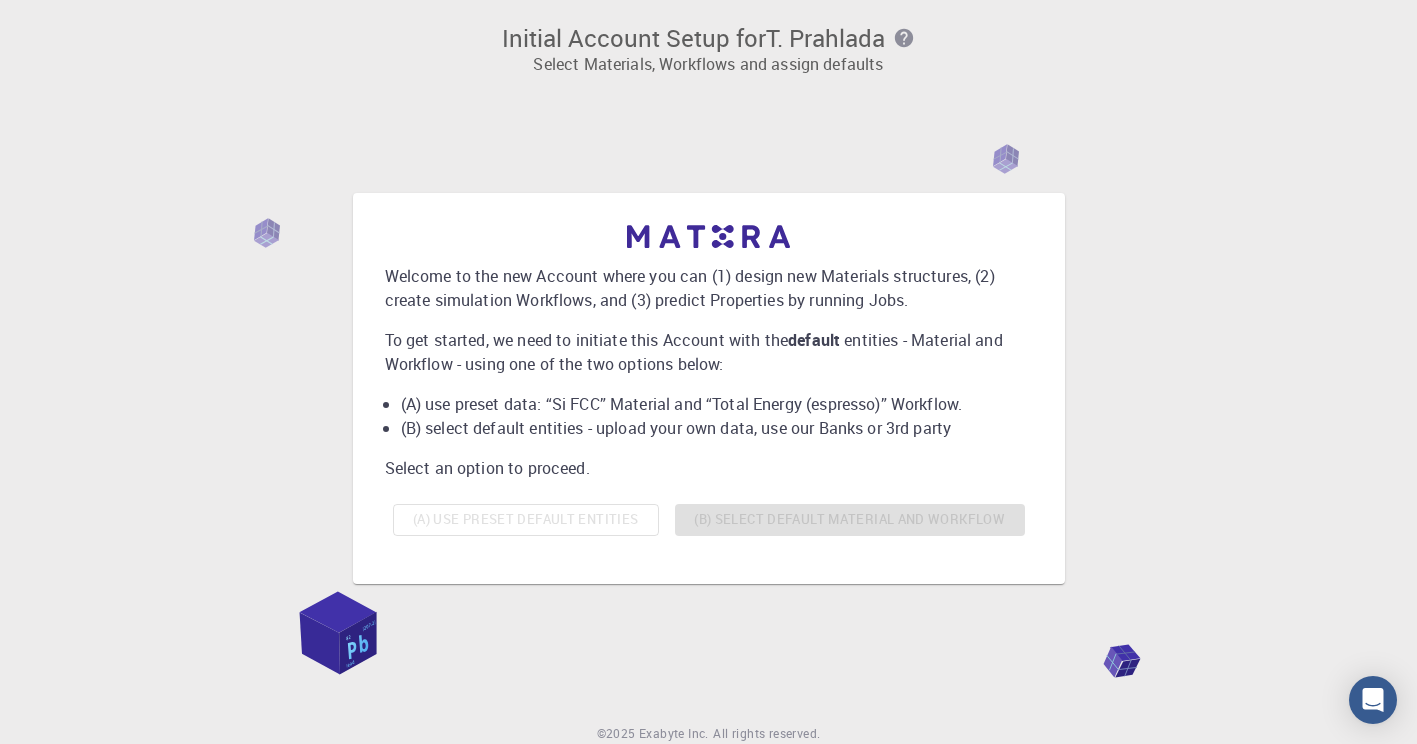 click on "(A) Use preset default entities (B) Select default material and workflow" at bounding box center (709, 520) 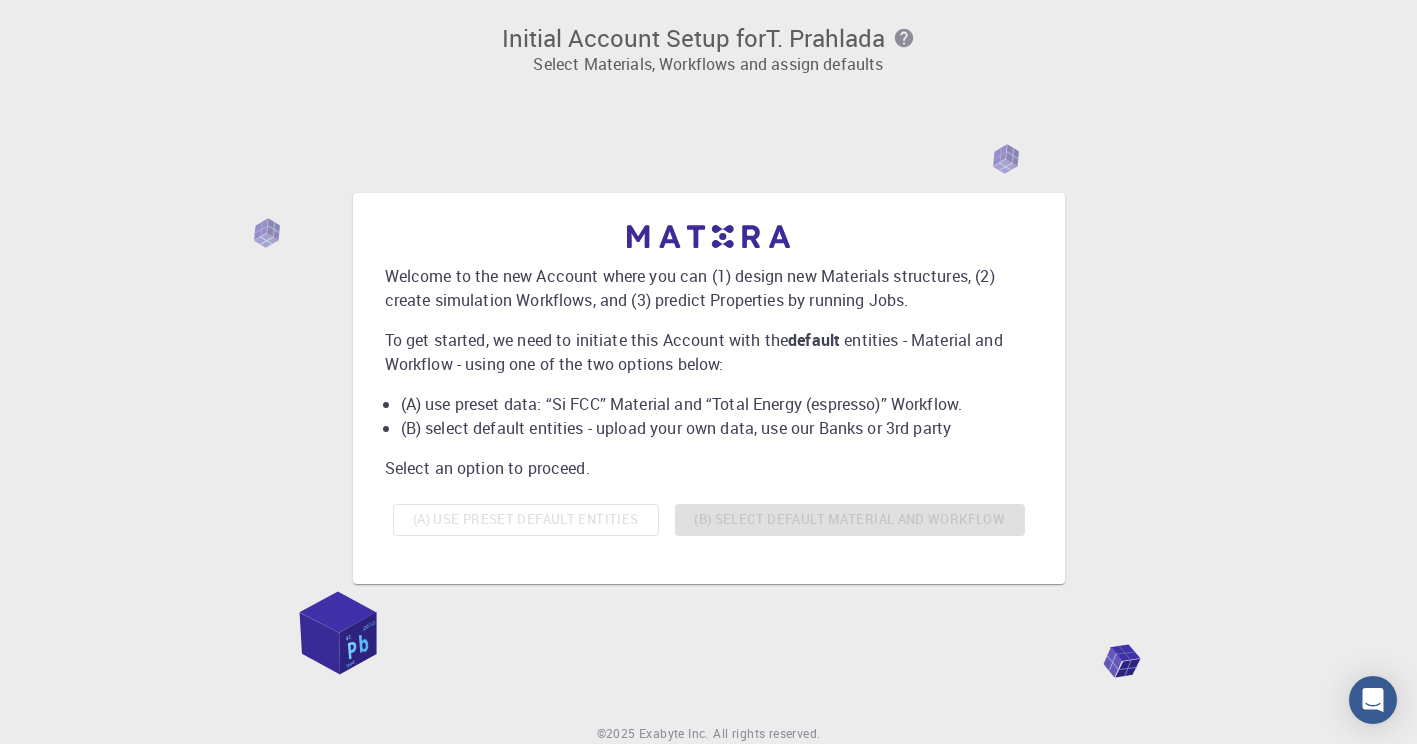 click on "(A) Use preset default entities (B) Select default material and workflow" at bounding box center (709, 520) 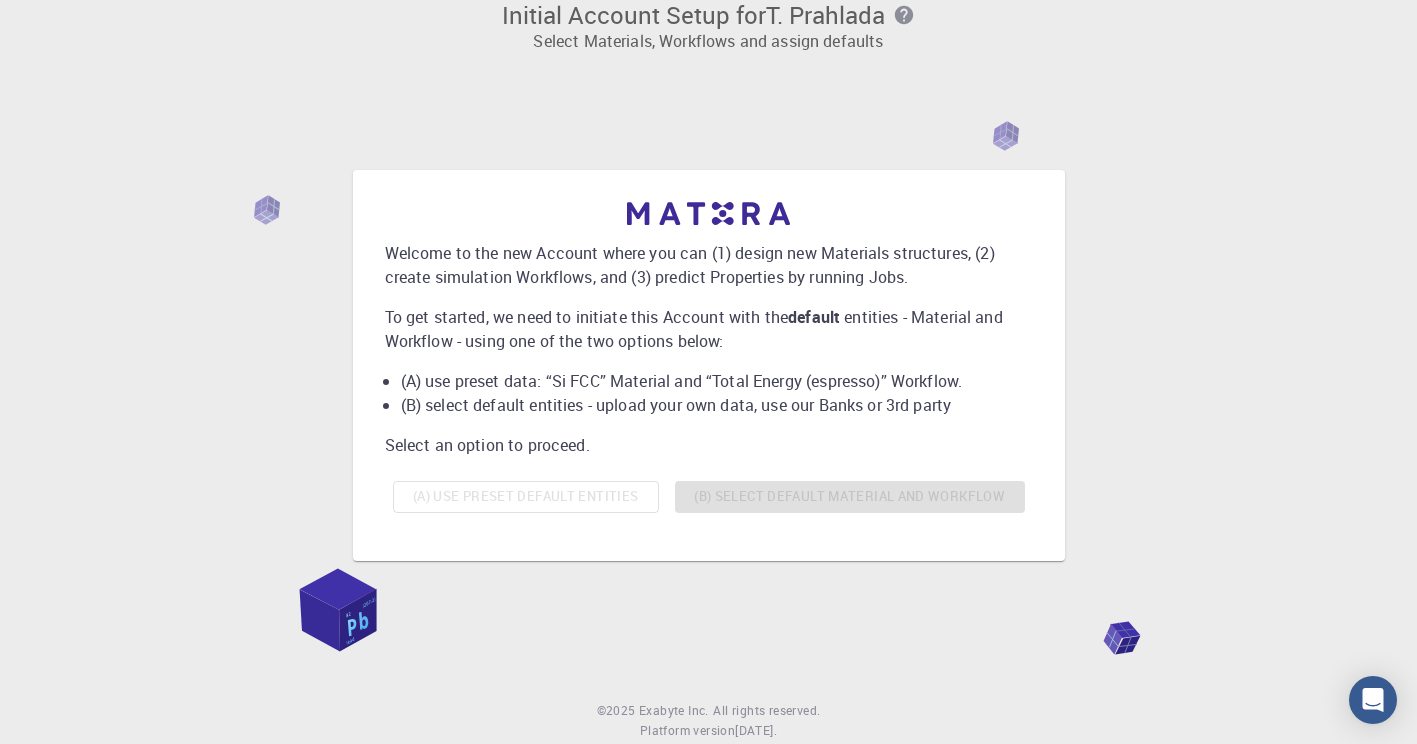 scroll, scrollTop: 0, scrollLeft: 0, axis: both 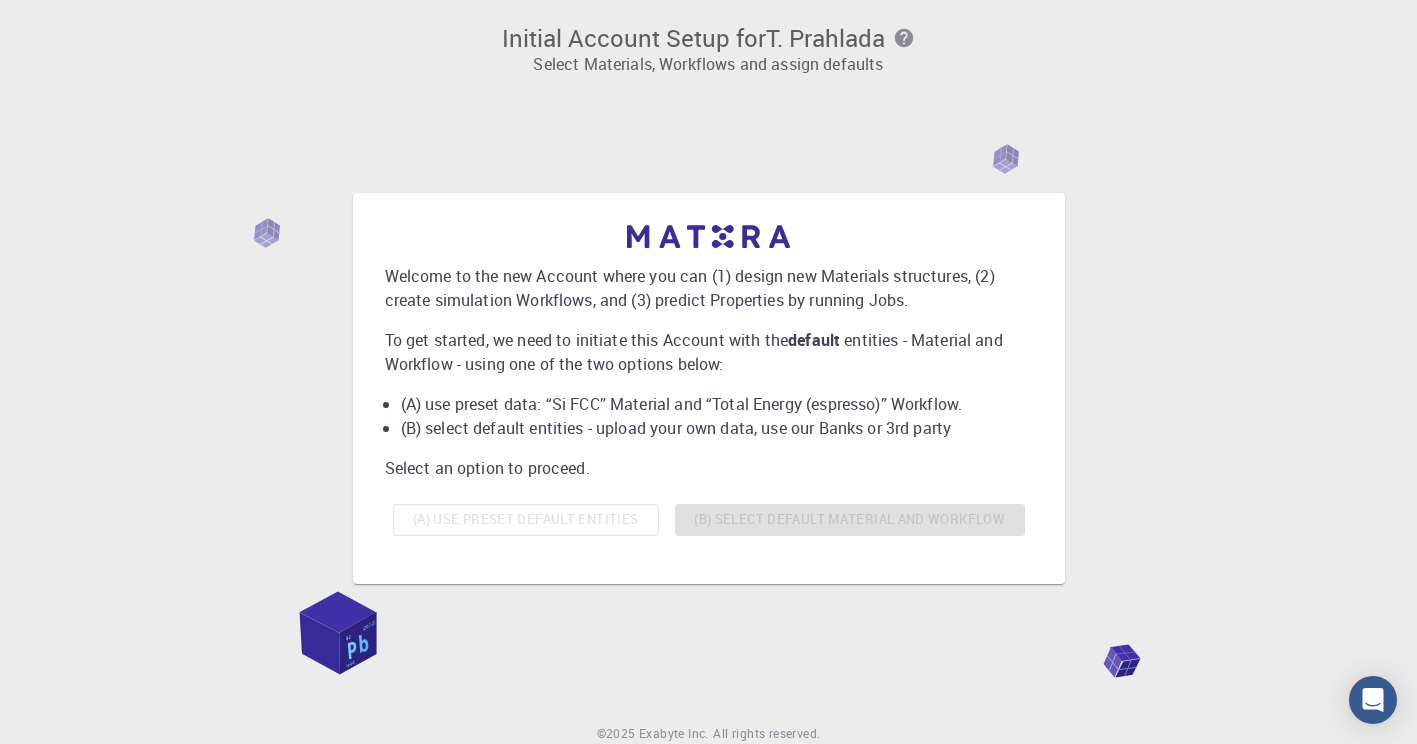 click on "(A) Use preset default entities (B) Select default material and workflow" at bounding box center [709, 520] 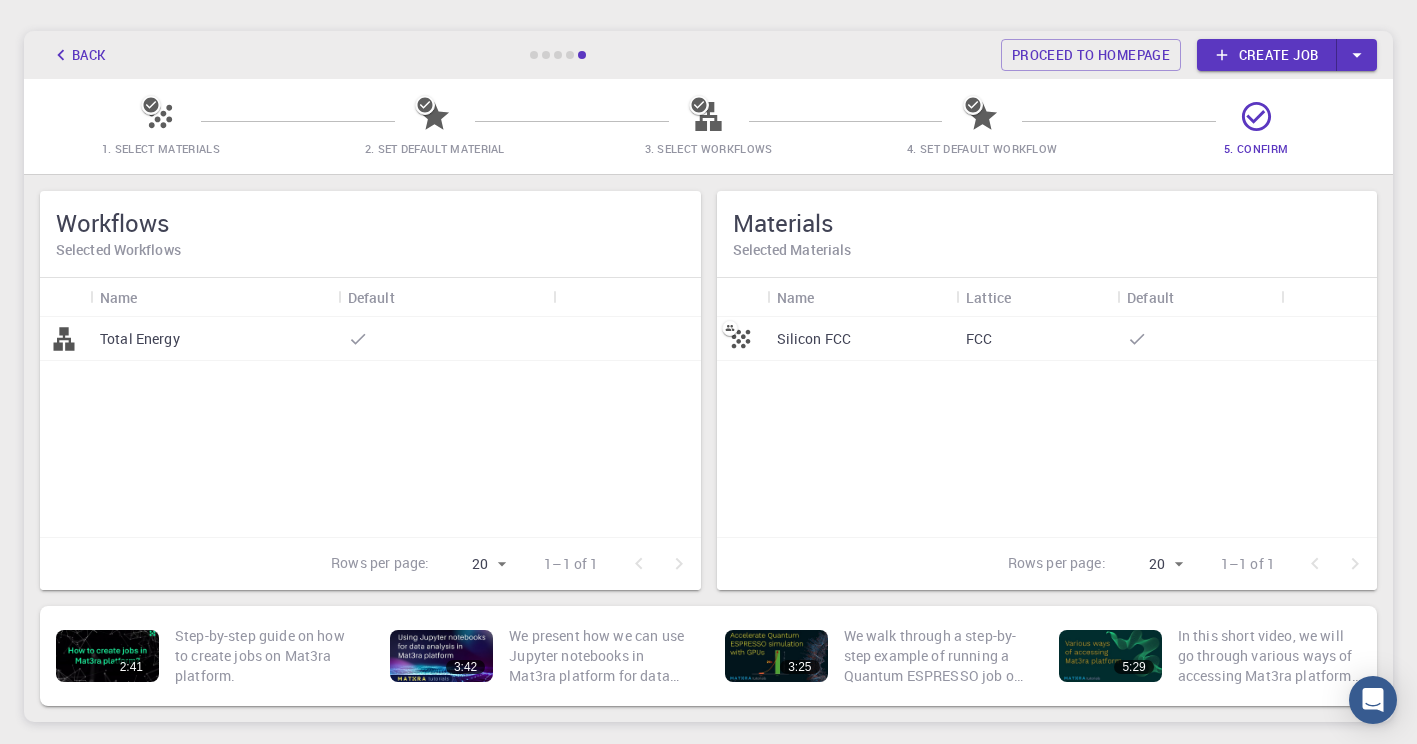 scroll, scrollTop: 100, scrollLeft: 0, axis: vertical 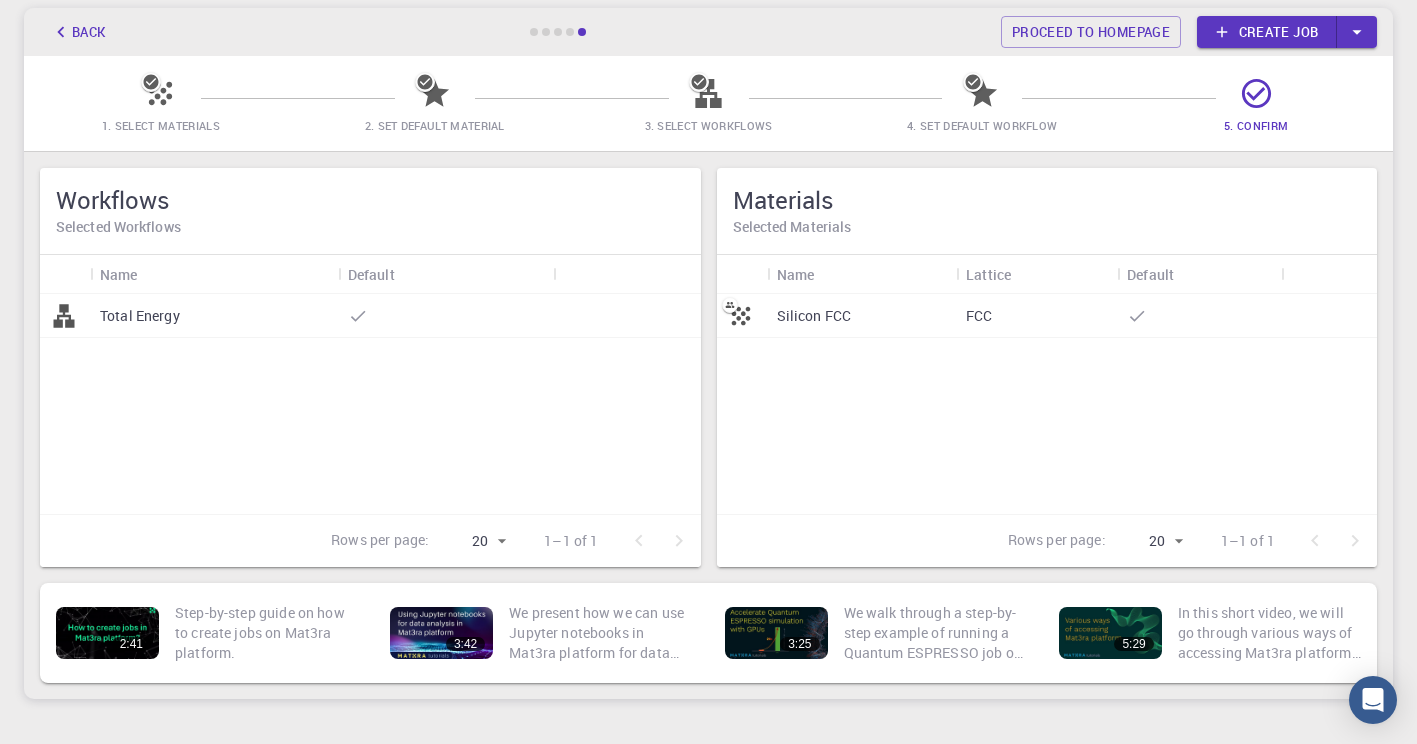 click on "Total Energy" at bounding box center (214, 316) 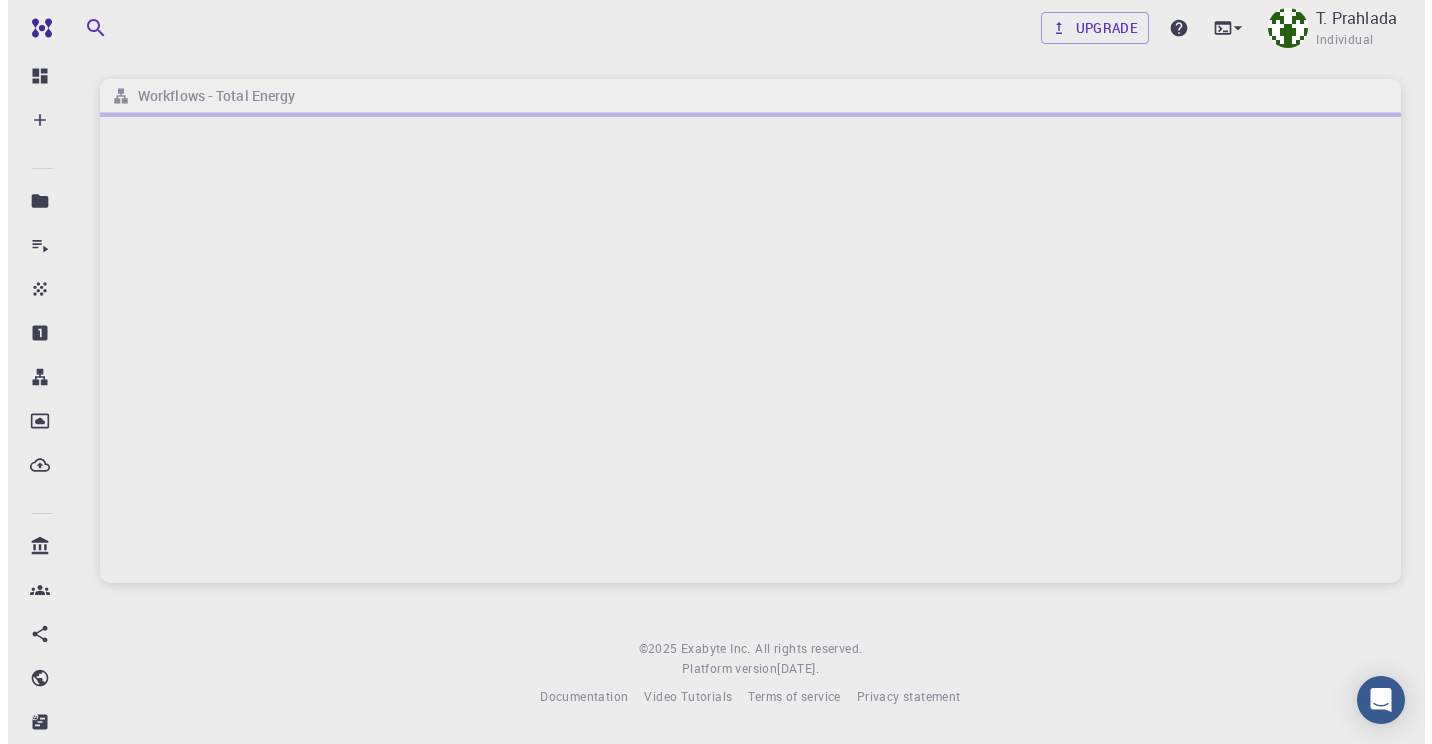 scroll, scrollTop: 0, scrollLeft: 0, axis: both 